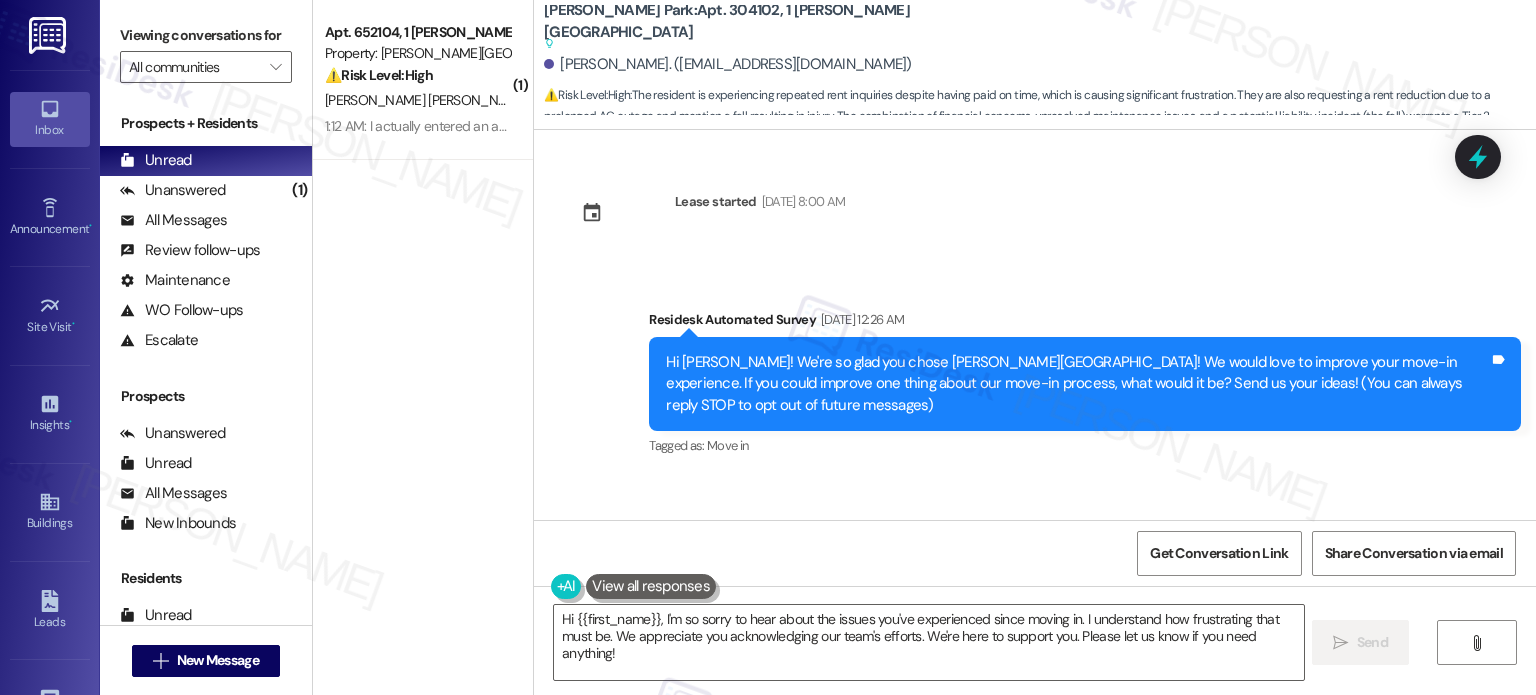scroll, scrollTop: 0, scrollLeft: 0, axis: both 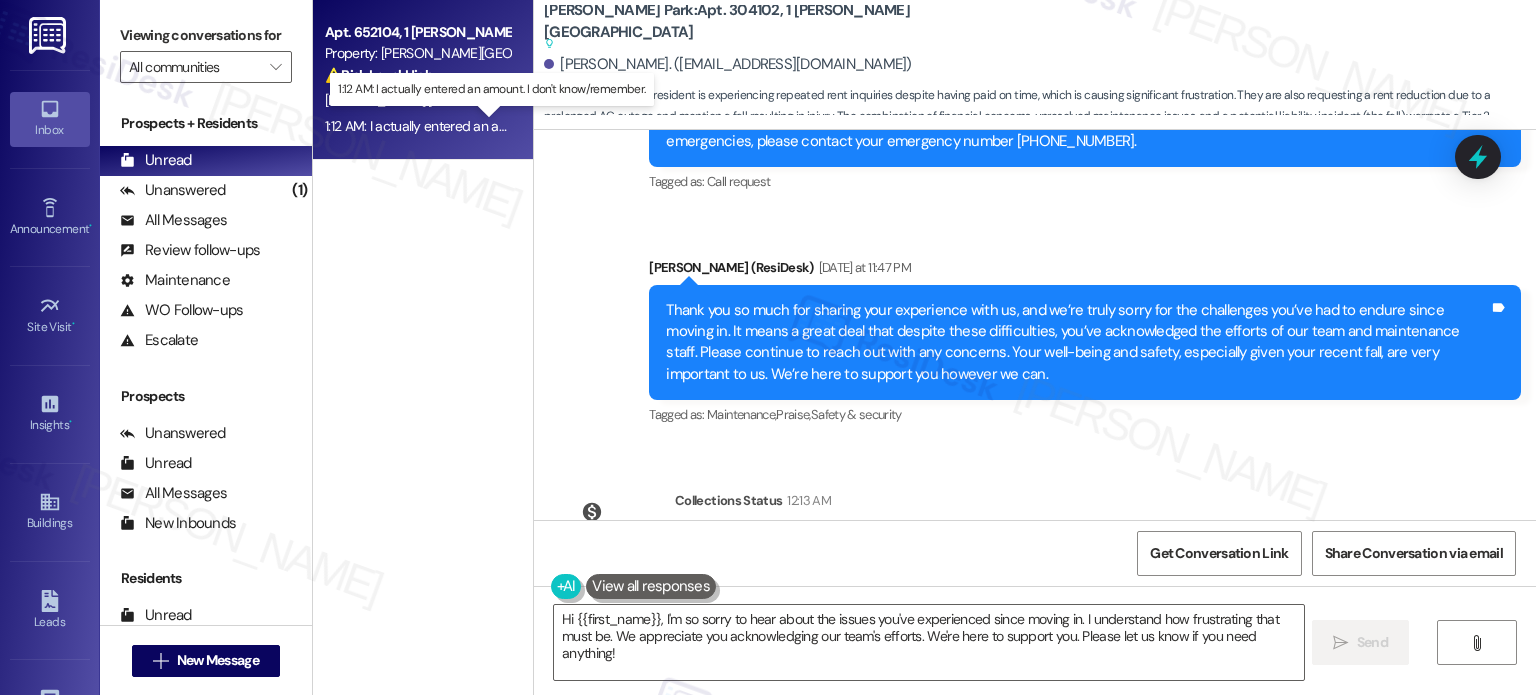 click on "1:12 AM: I actually entered an amount. I don't know/remember. 1:12 AM: I actually entered an amount. I don't know/remember." at bounding box center (500, 126) 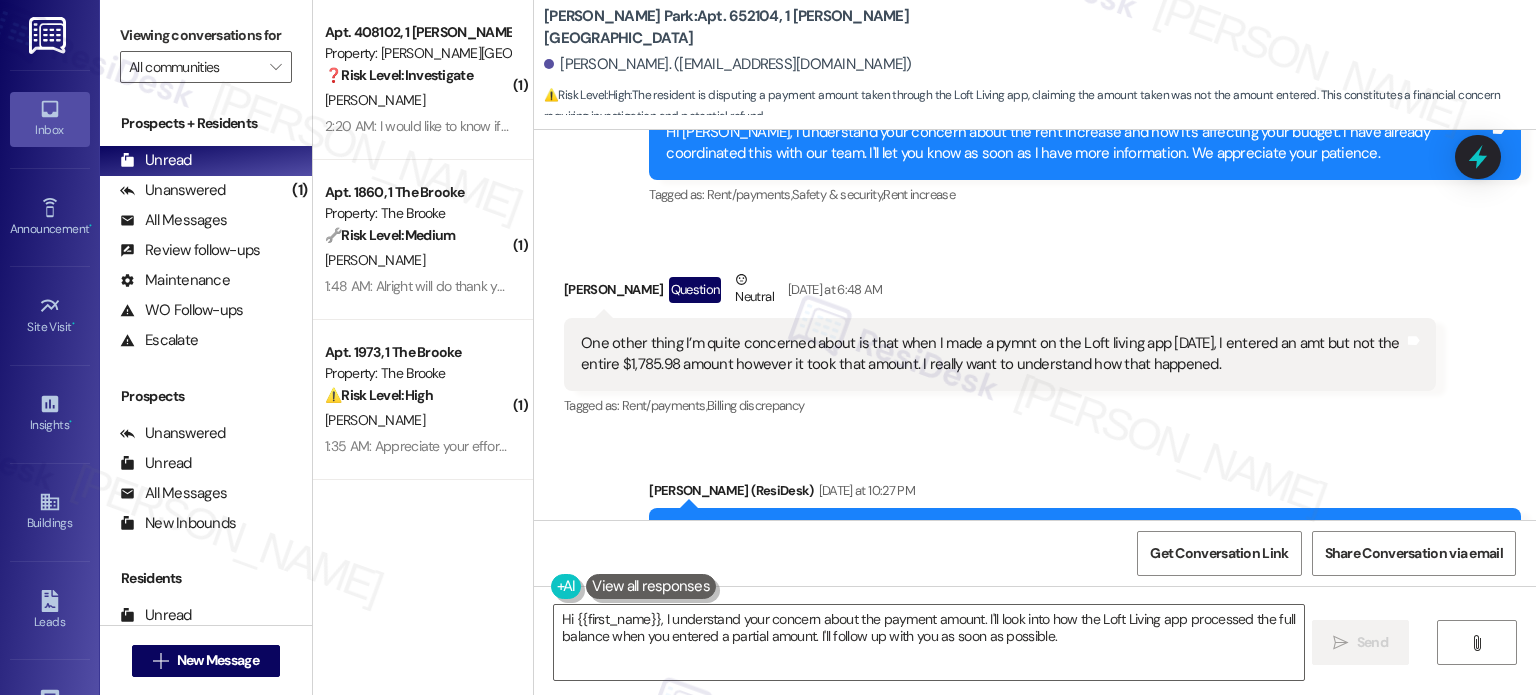 scroll, scrollTop: 24580, scrollLeft: 0, axis: vertical 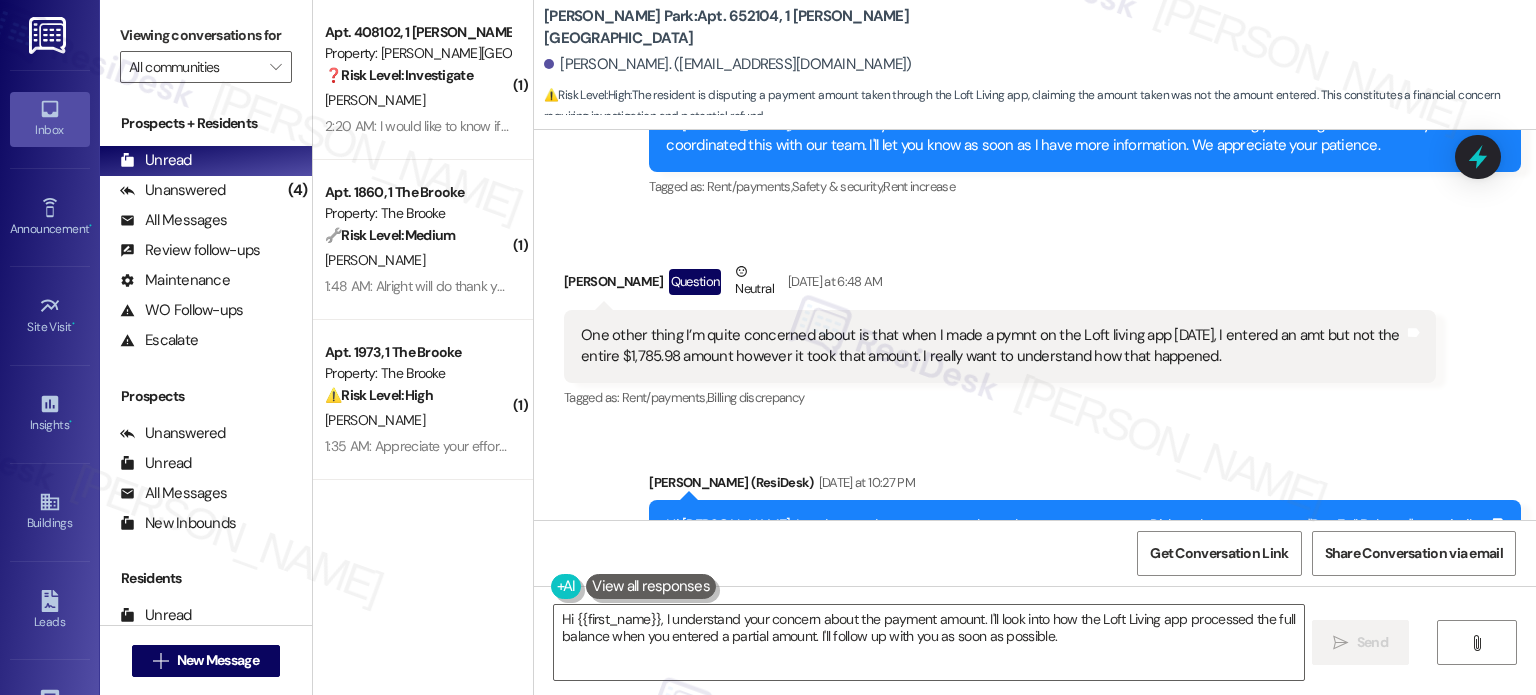 click on "Received via SMS [PERSON_NAME] 1:12 AM I actually entered an amount. I don't know/remember. Tags and notes Tagged as:   Bad experience Click to highlight conversations about Bad experience" at bounding box center [1035, 701] 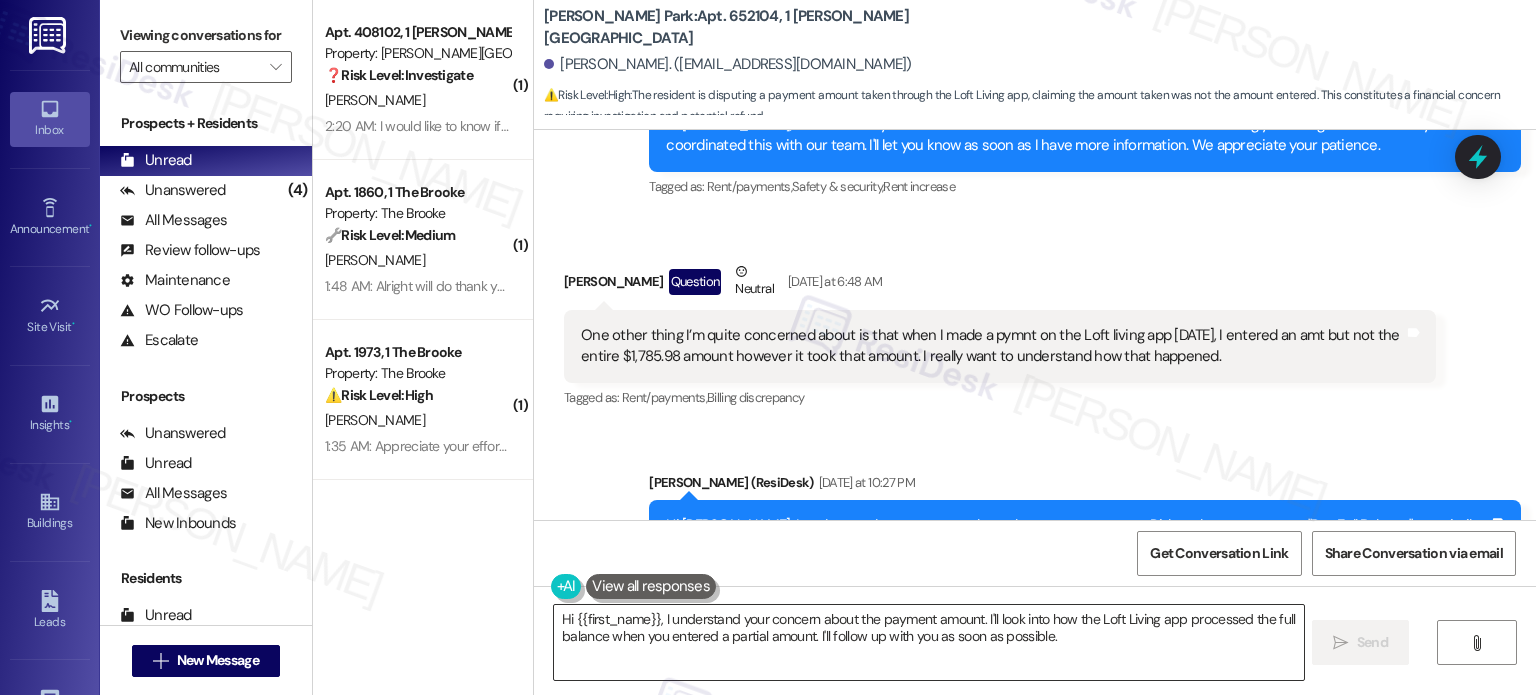click on "Hi {{first_name}}, I understand your concern about the payment amount. I'll look into how the Loft Living app processed the full balance when you entered a partial amount. I'll follow up with you as soon as possible." at bounding box center [928, 642] 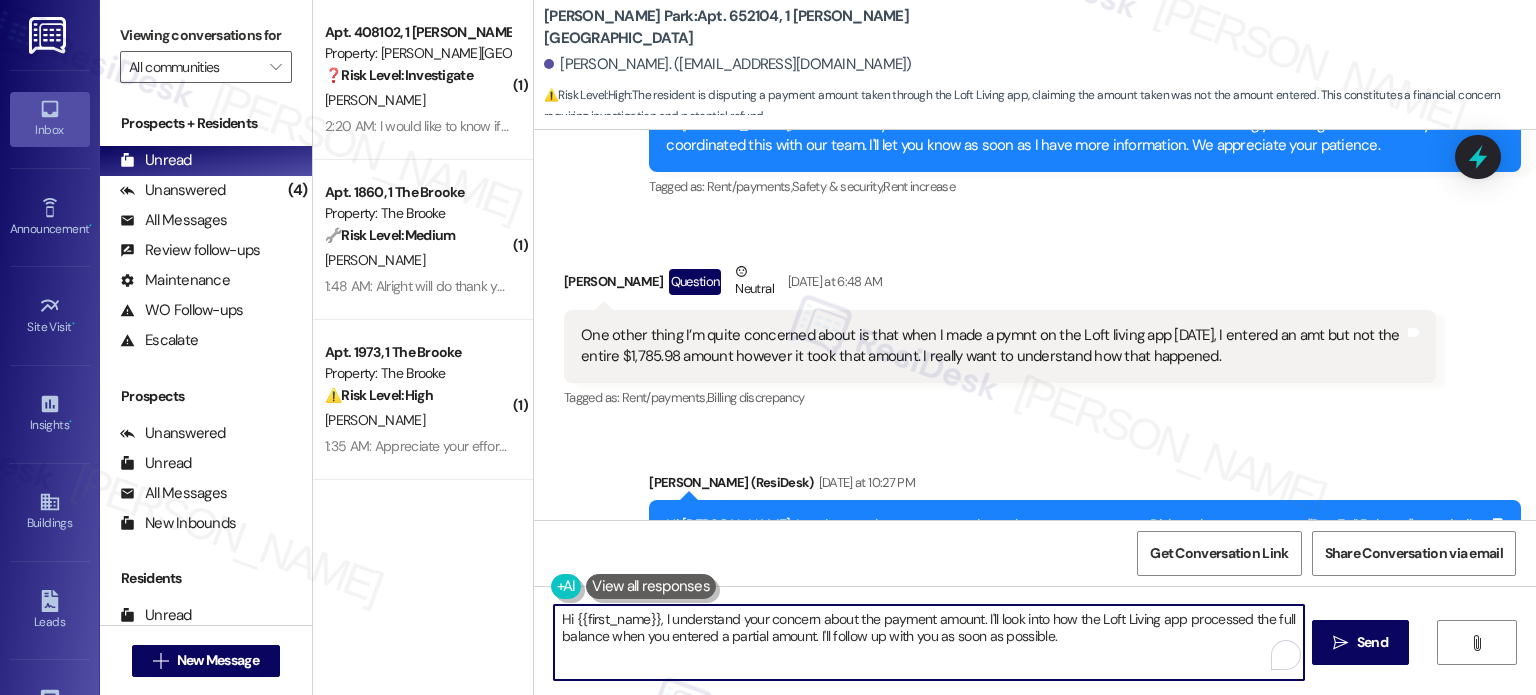 click on "Hi {{first_name}}, I understand your concern about the payment amount. I'll look into how the Loft Living app processed the full balance when you entered a partial amount. I'll follow up with you as soon as possible." at bounding box center [928, 642] 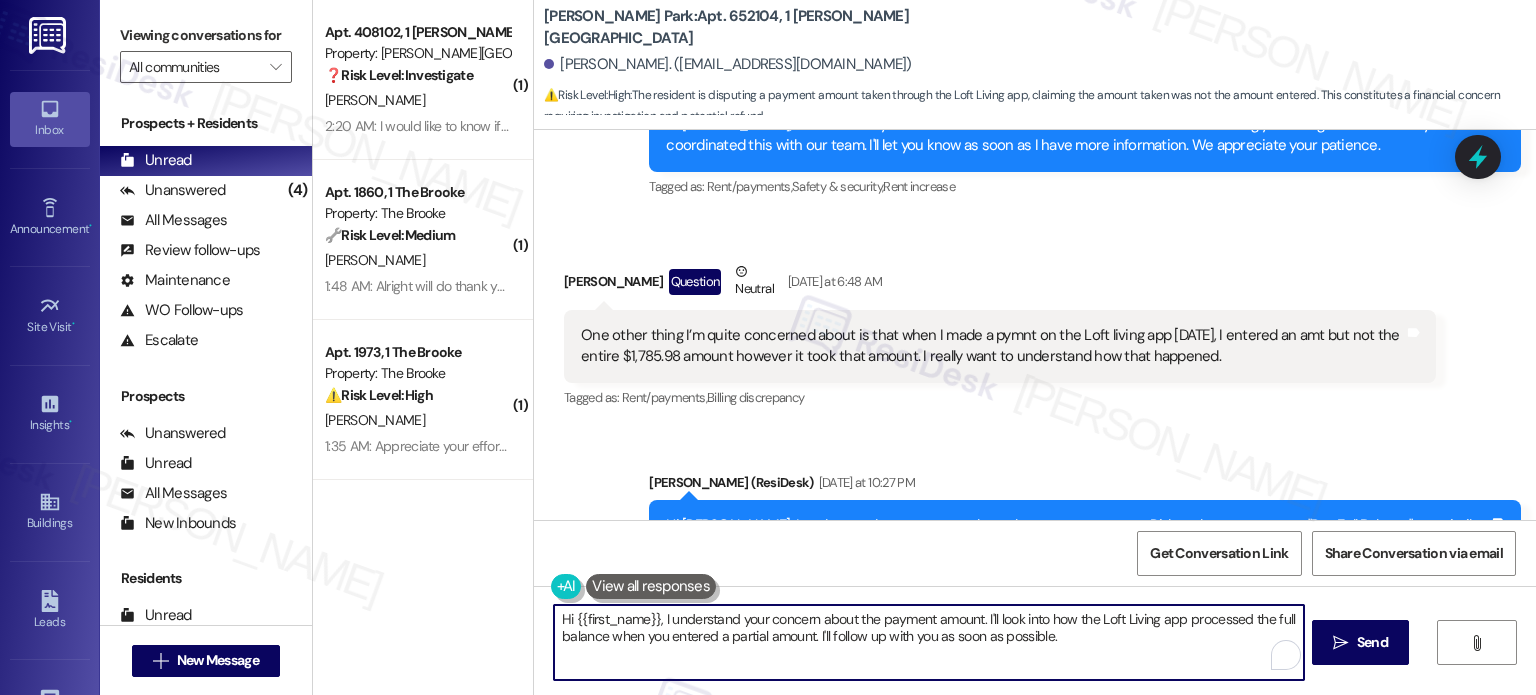 paste on "Thank you. I'll forward your concern to the team, and I'll let you know once I have more information. We appreciate your patience." 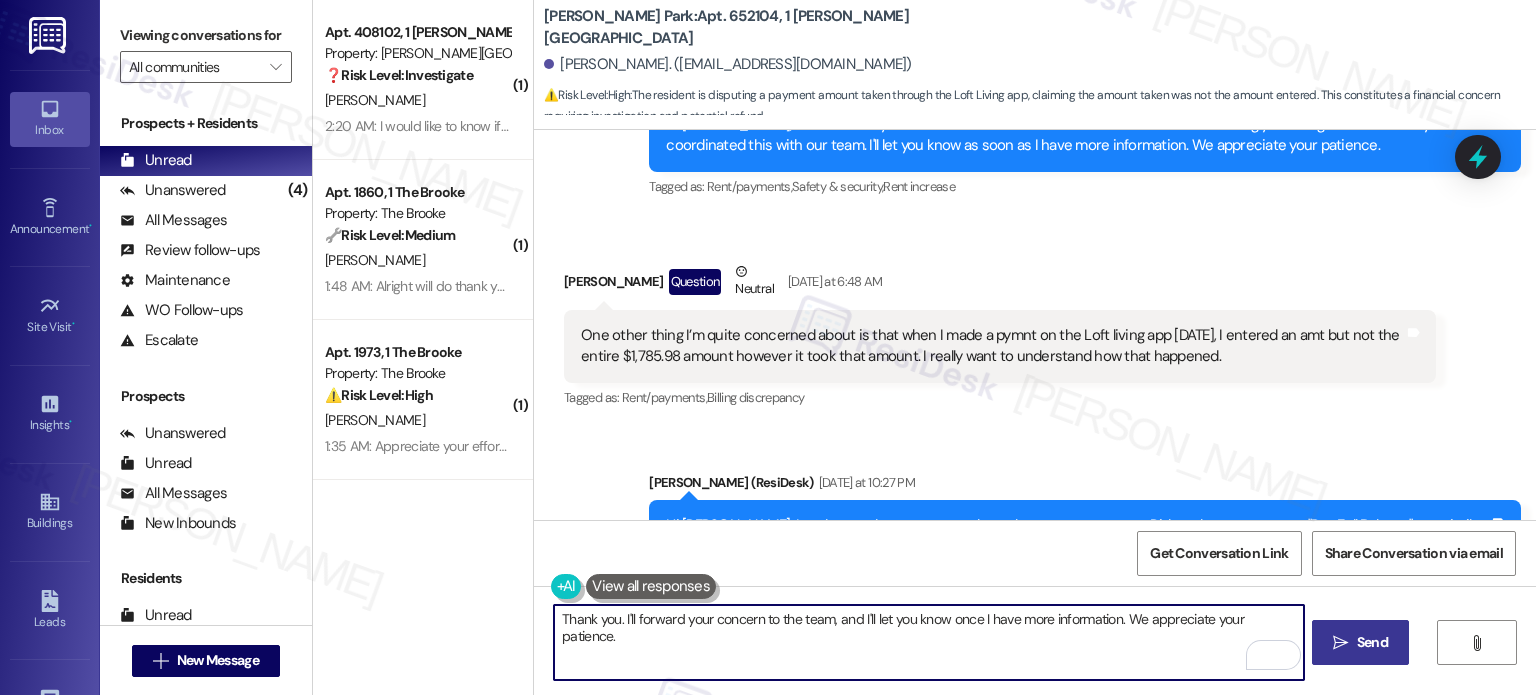 type on "Thank you. I'll forward your concern to the team, and I'll let you know once I have more information. We appreciate your patience." 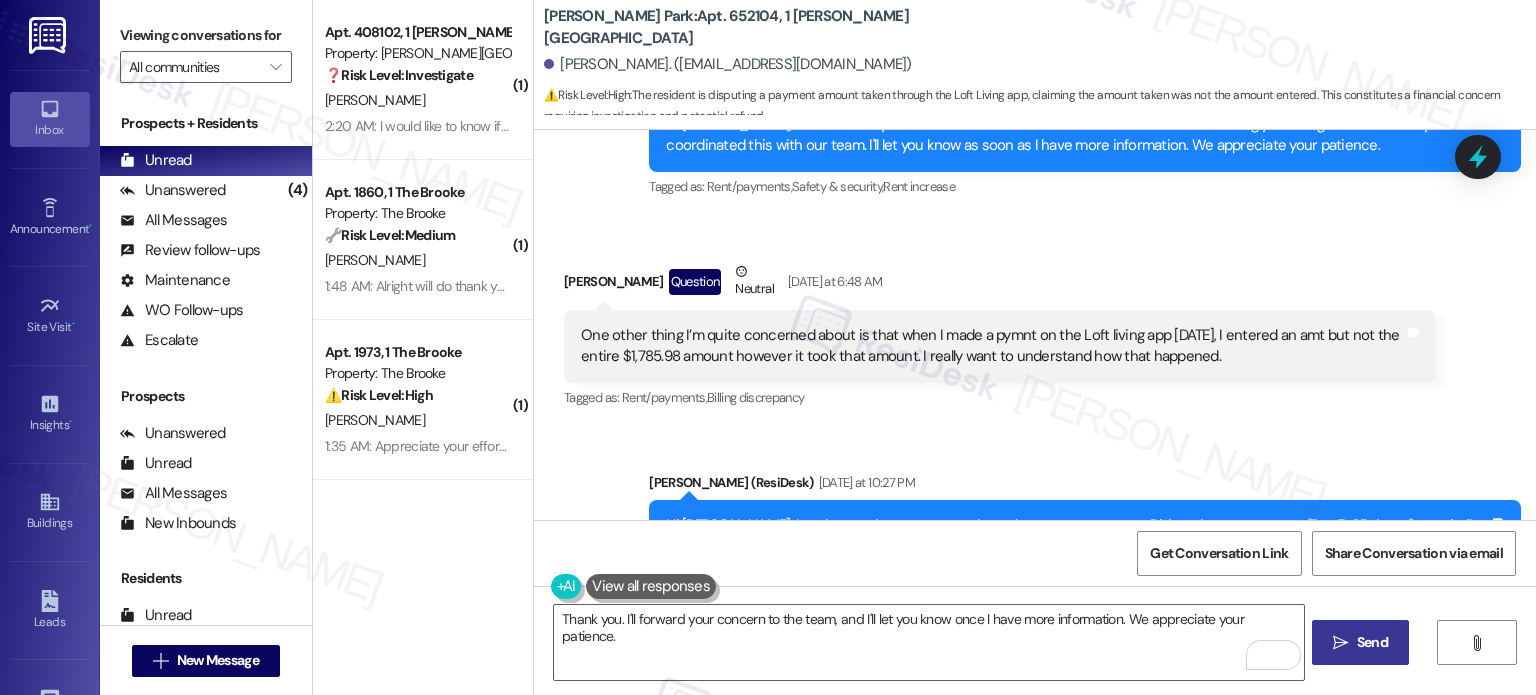 click on " Send" at bounding box center [1360, 642] 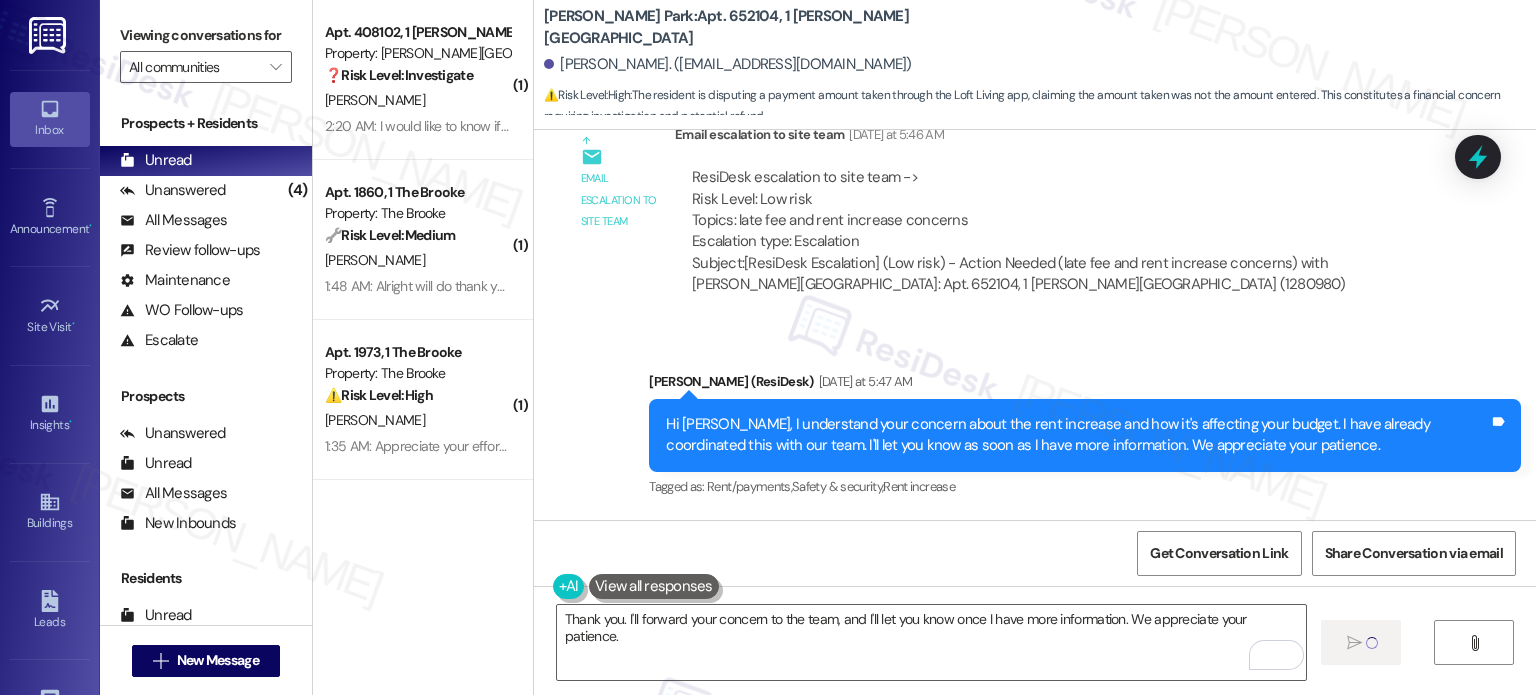 type 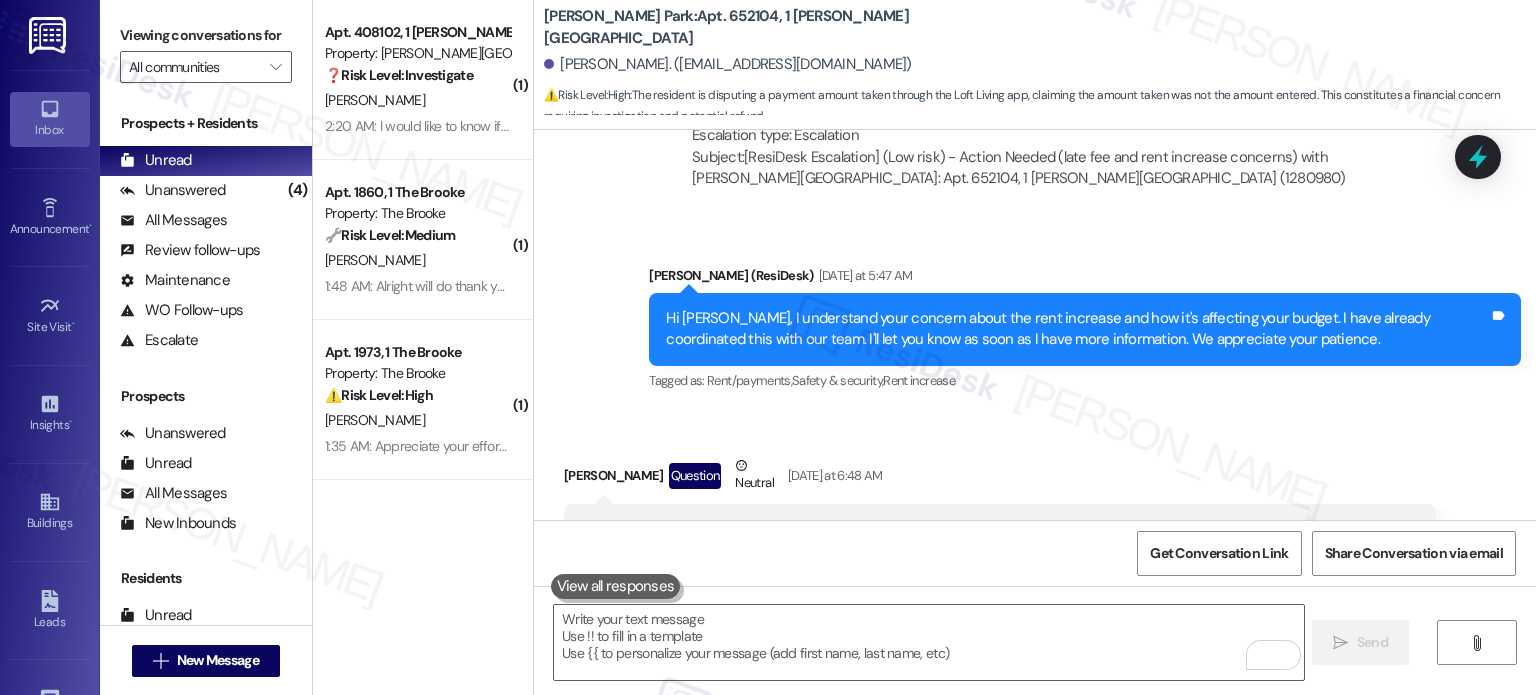 scroll, scrollTop: 24320, scrollLeft: 0, axis: vertical 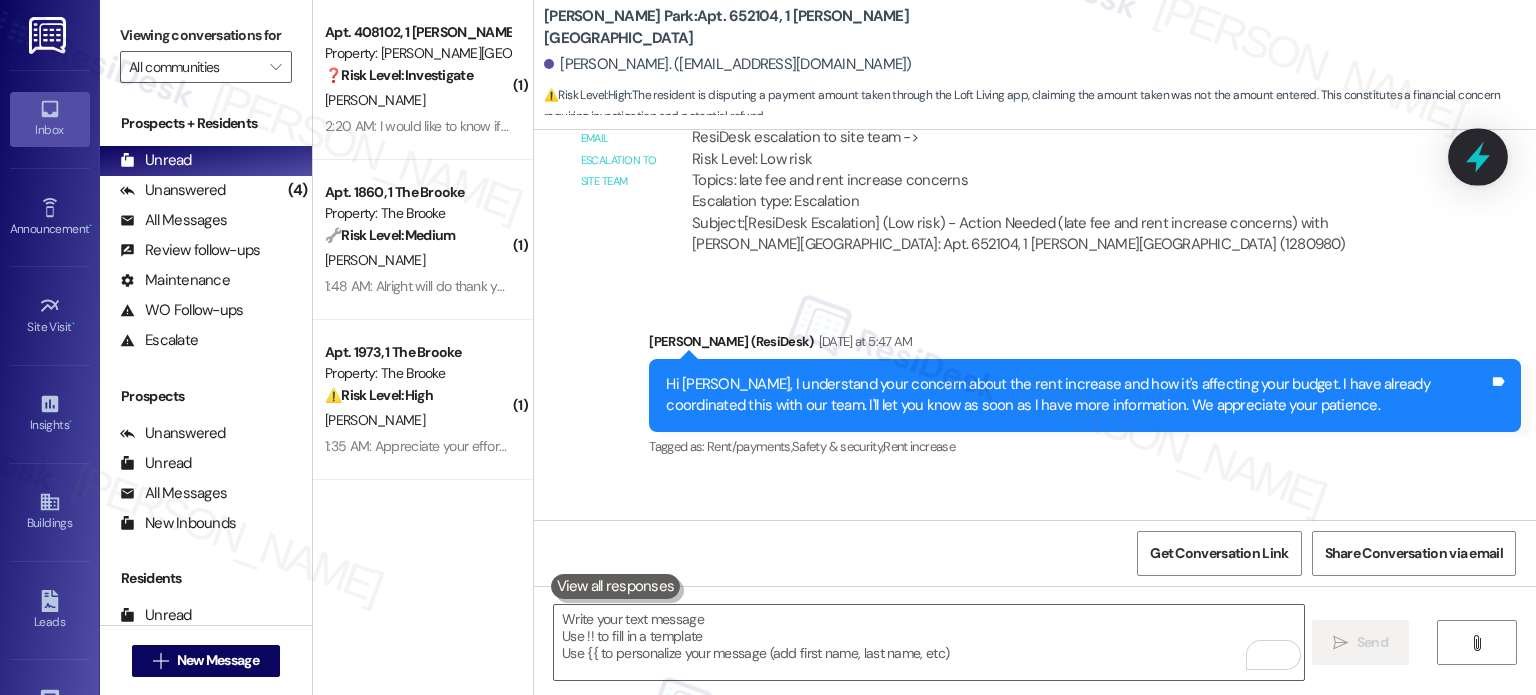 click 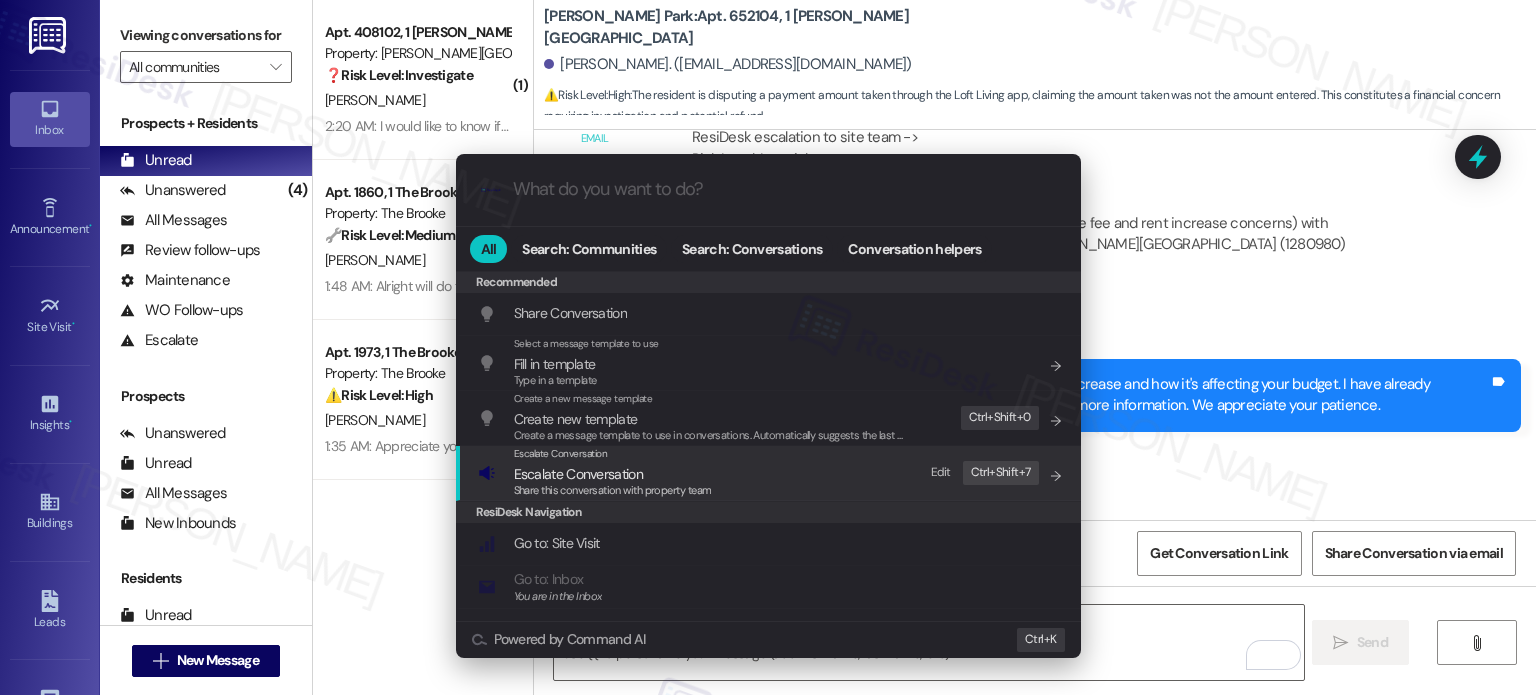 click on "Escalate Conversation" at bounding box center (578, 474) 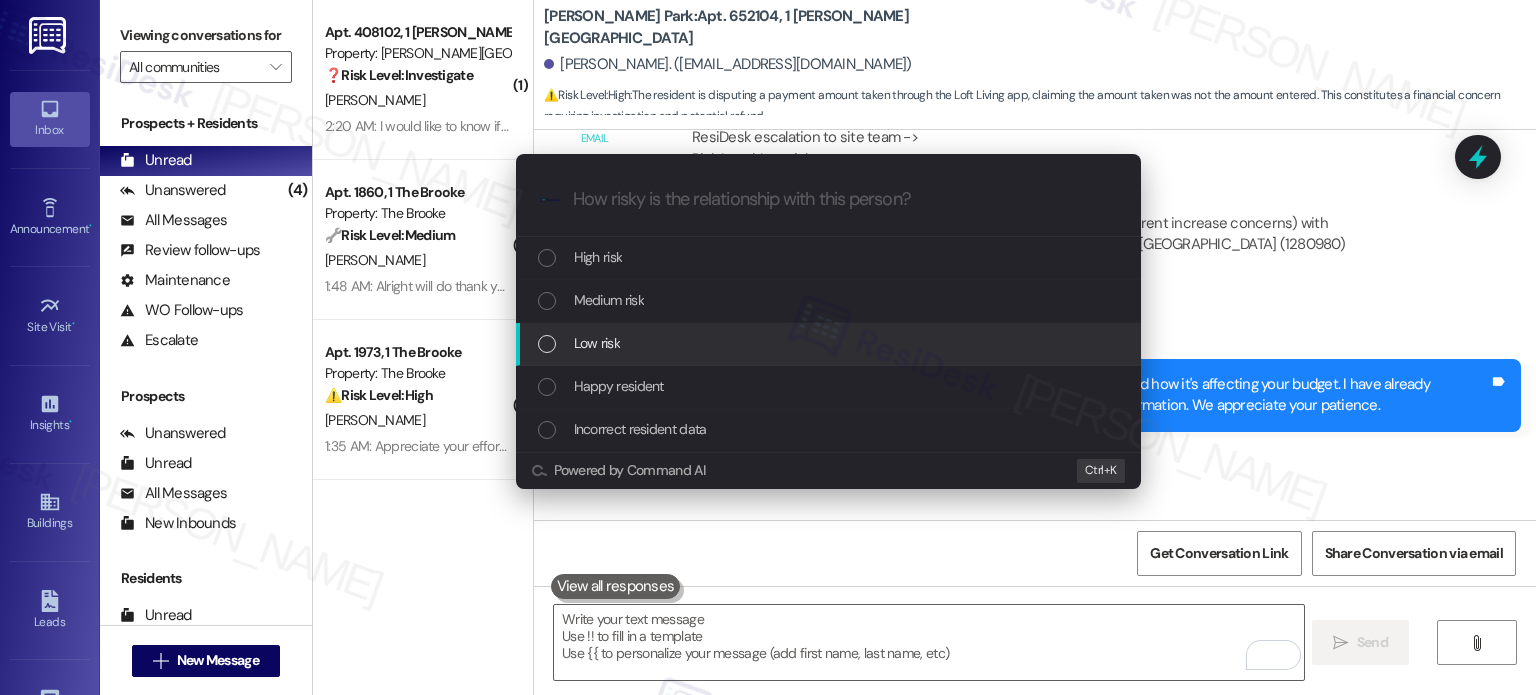 click on "Low risk" at bounding box center [597, 343] 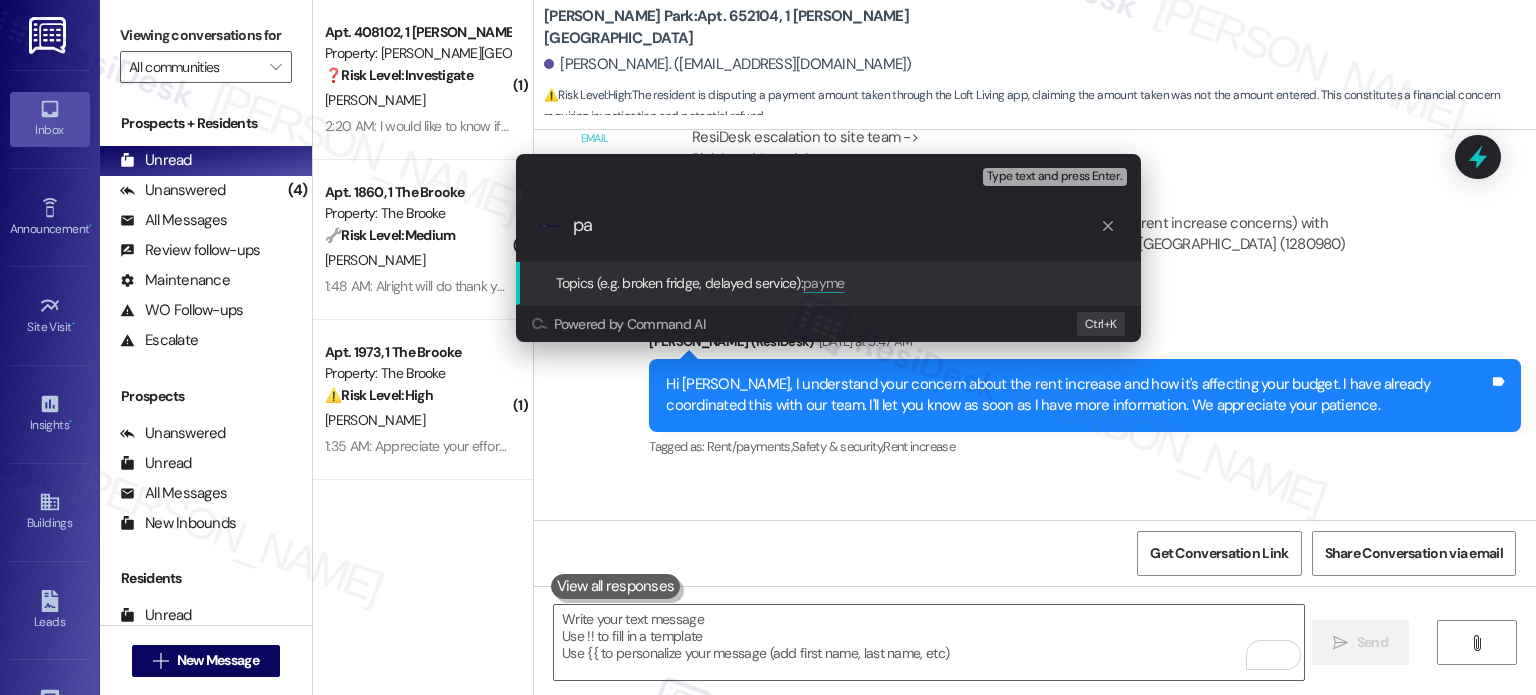 type on "p" 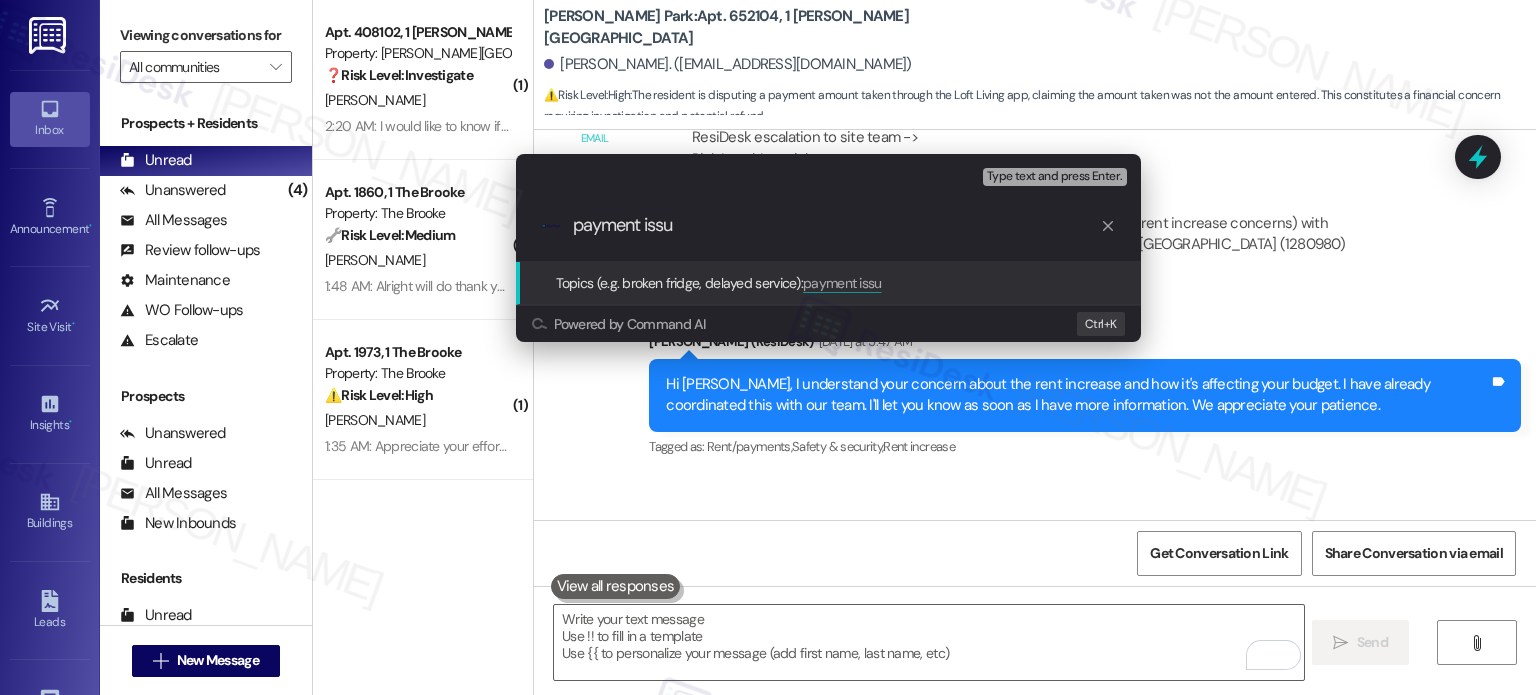 type on "payment issue" 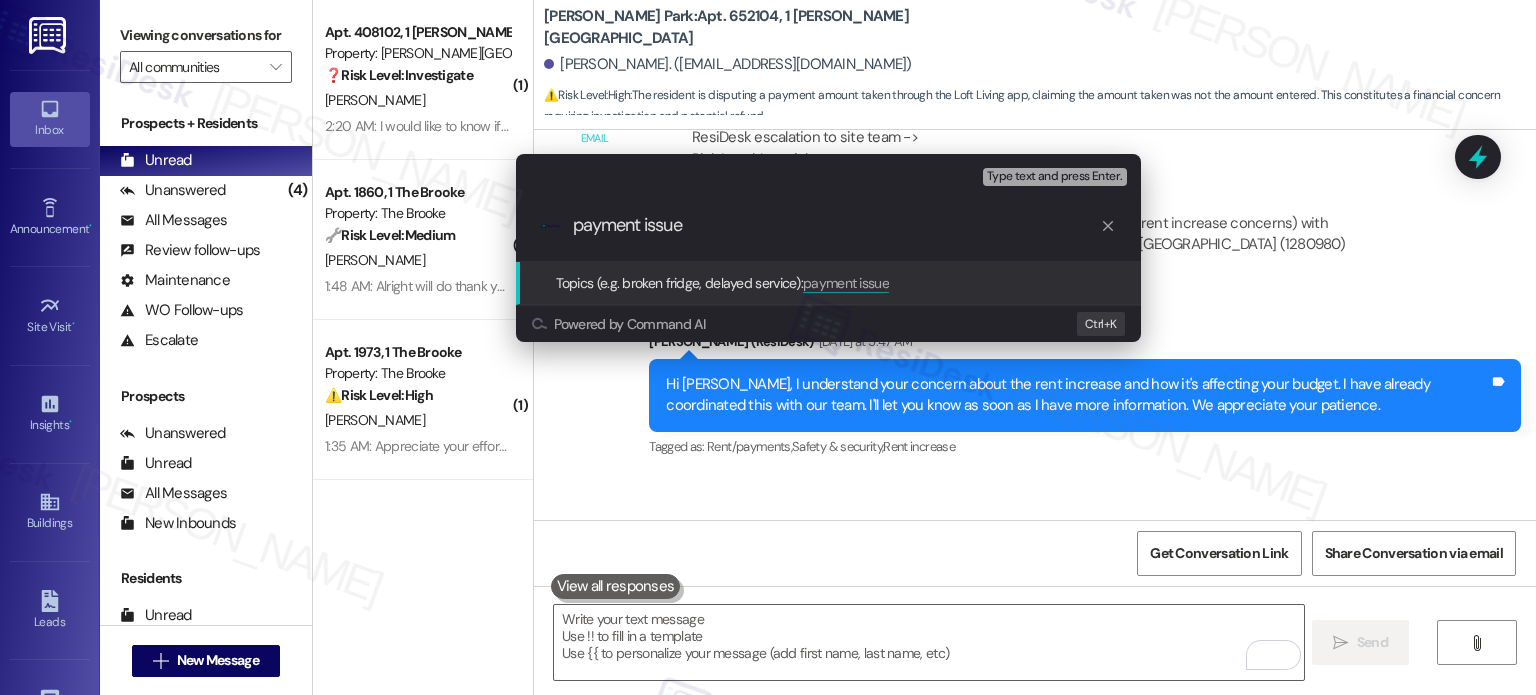 click on "payment issue" at bounding box center (836, 225) 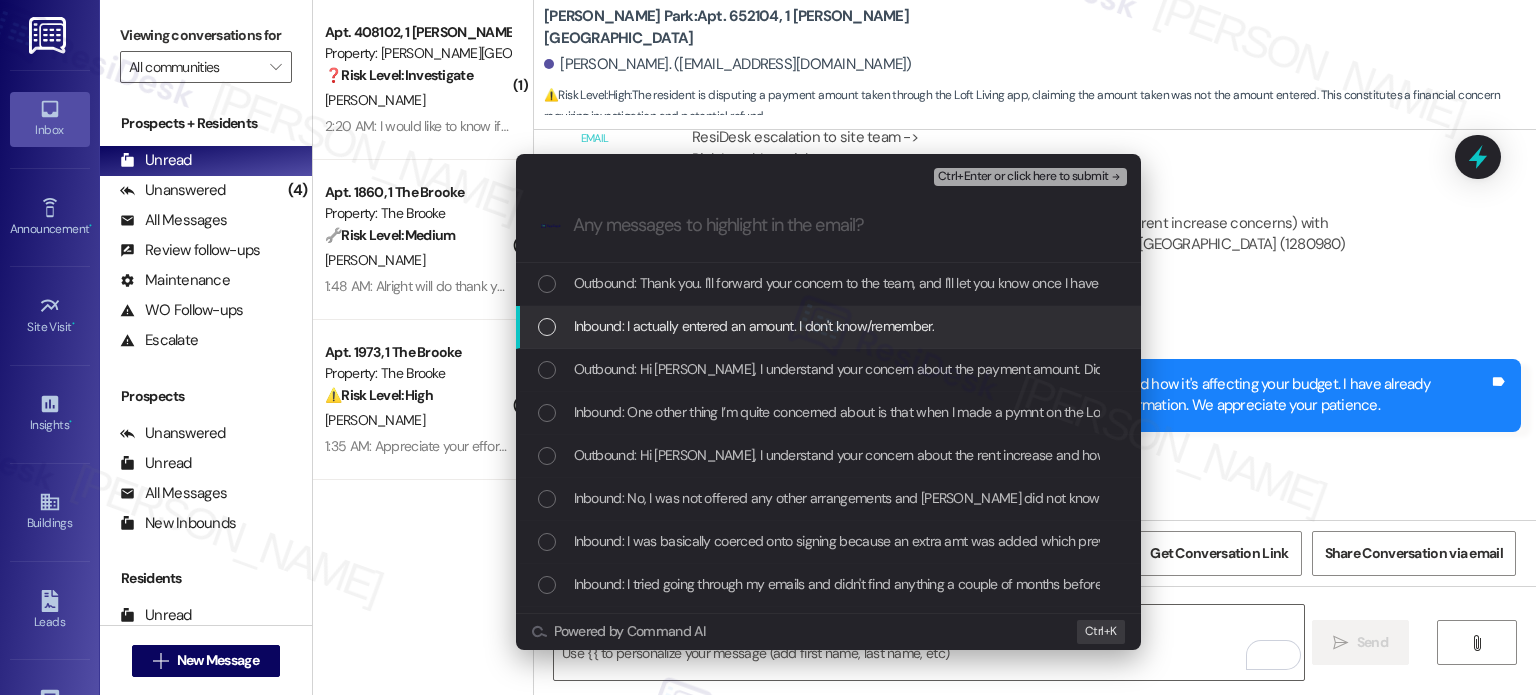 click on "Inbound: I actually entered an amount. I don't know/remember." at bounding box center (754, 326) 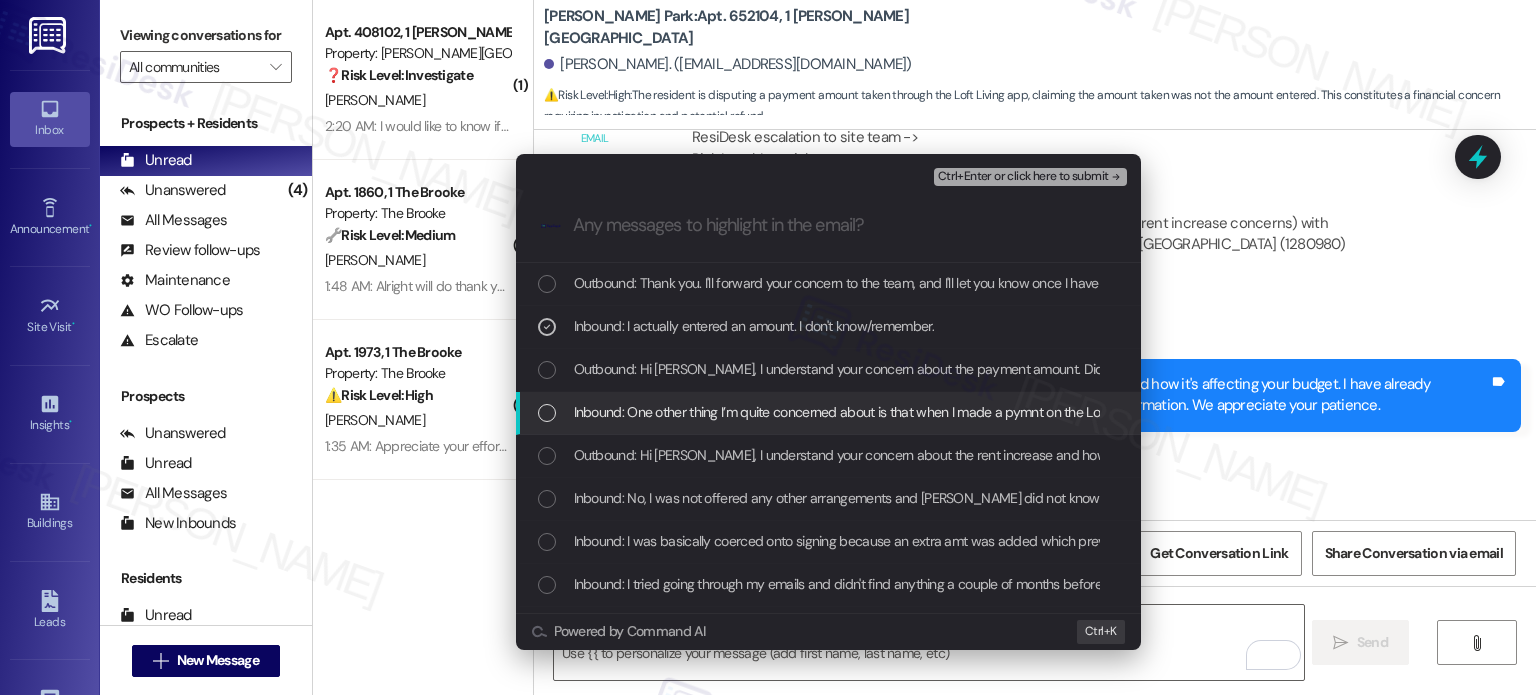 click on "Inbound: One other thing I’m quite concerned about is that when I made a pymnt on the Loft living app [DATE], I entered an amt but not the entire $1,785.98 amount however it took that amount. I really want to understand how that happened." at bounding box center [1270, 412] 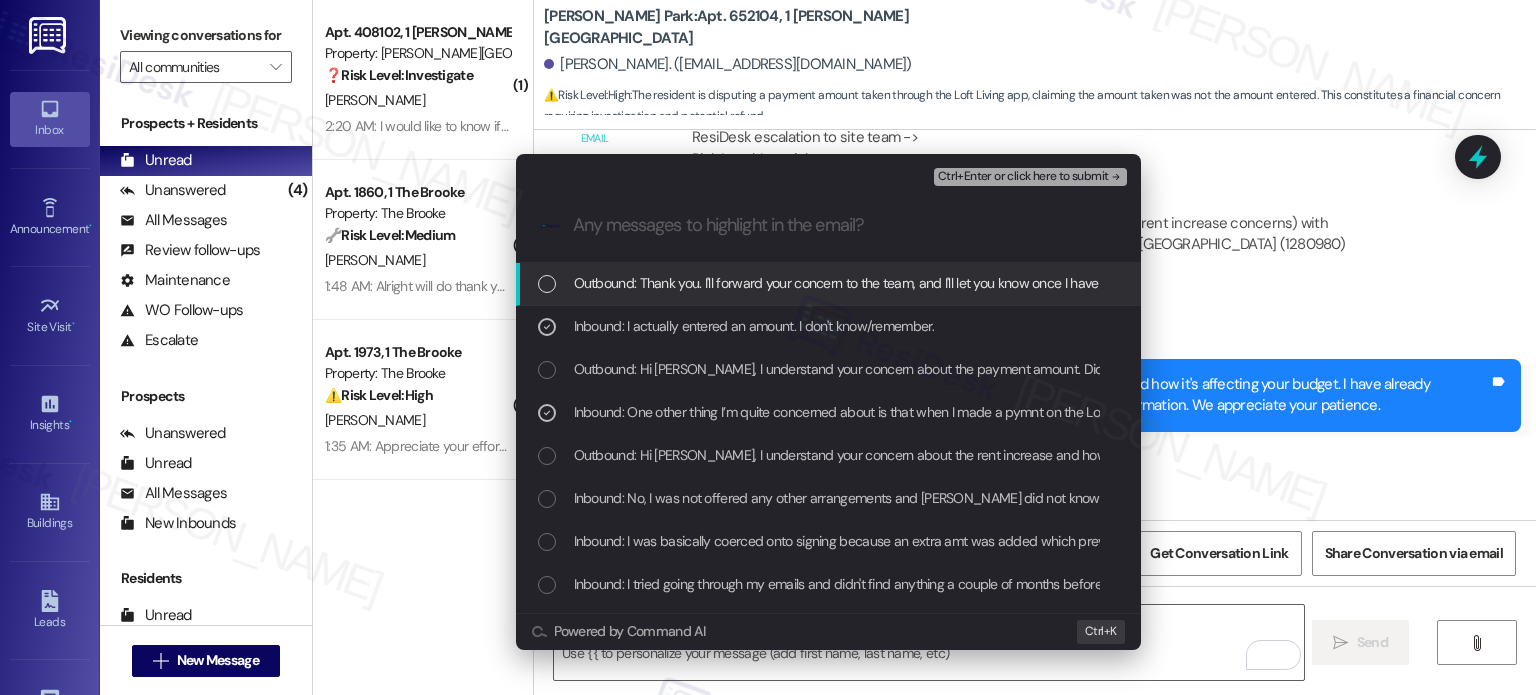 click on "Ctrl+Enter or click here to submit" at bounding box center [1023, 177] 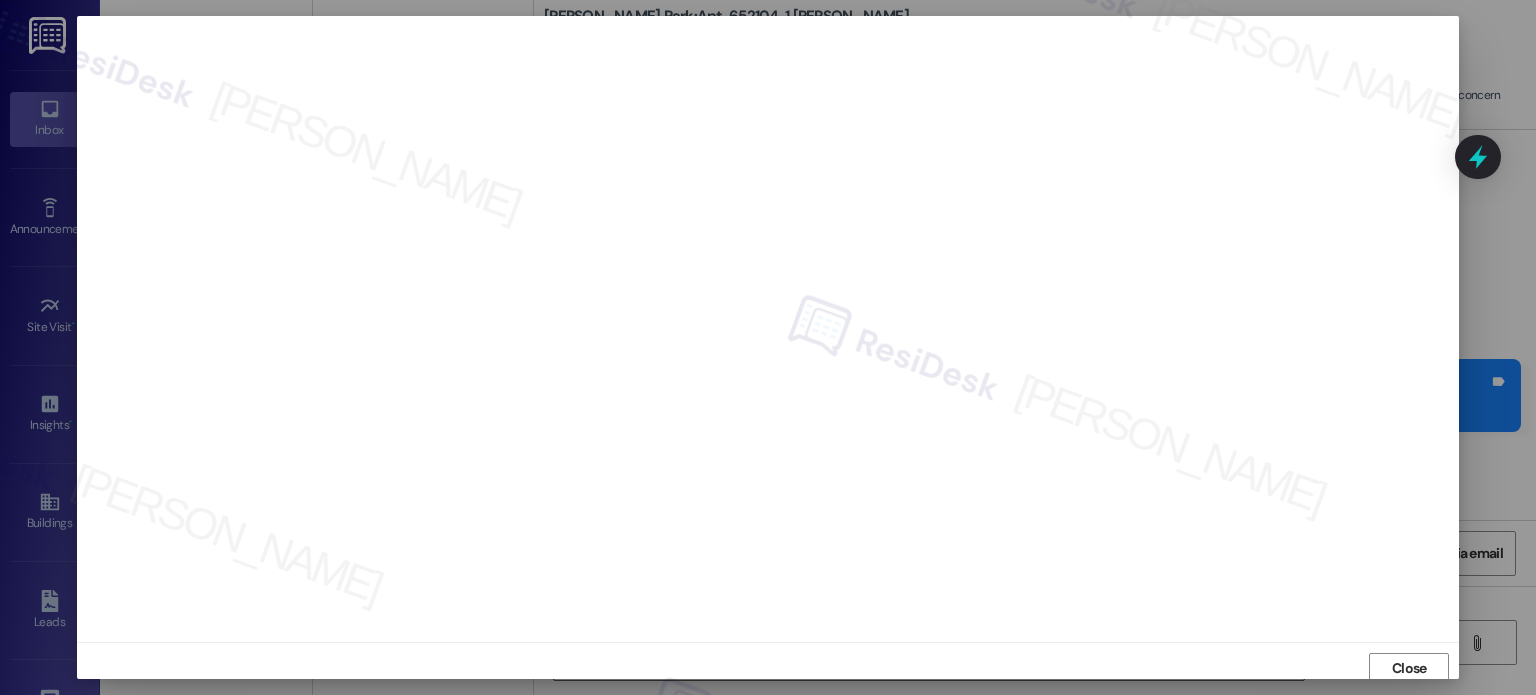 scroll, scrollTop: 5, scrollLeft: 0, axis: vertical 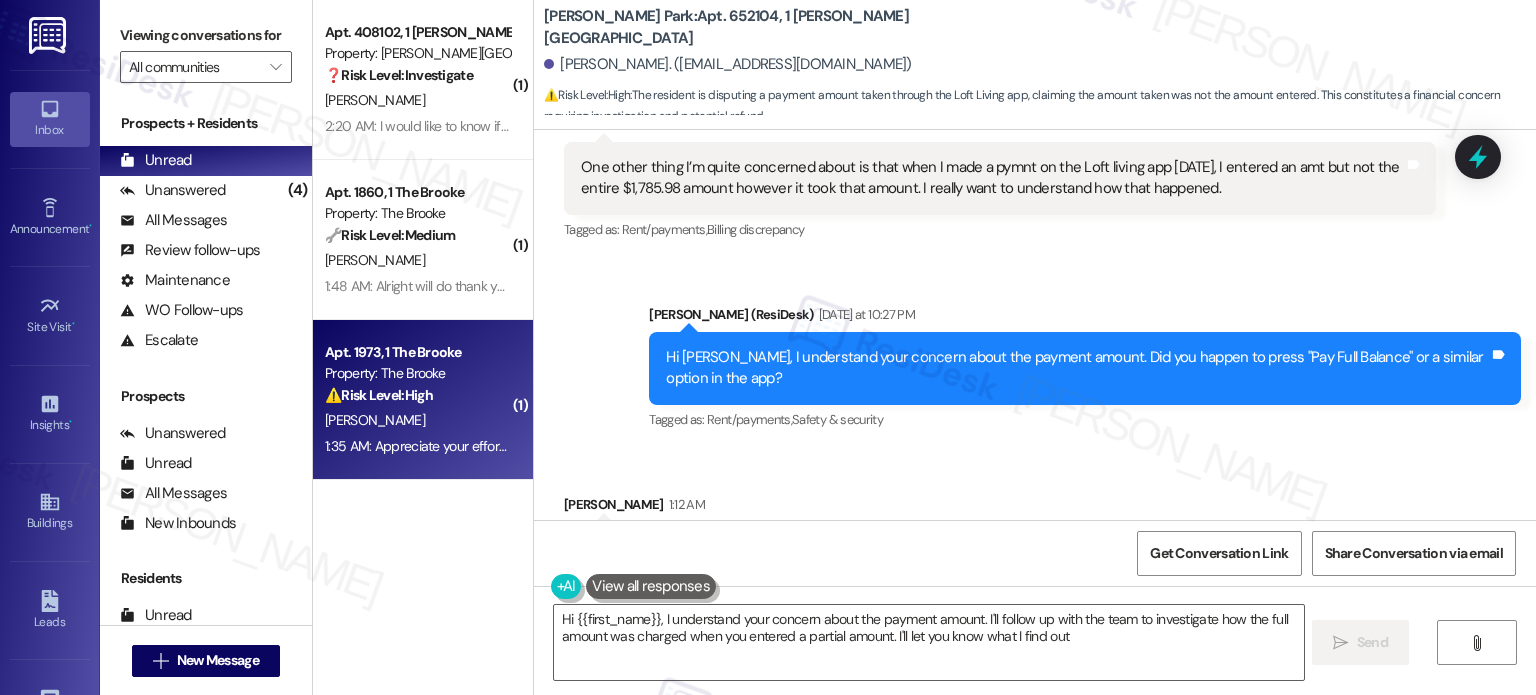 type on "Hi {{first_name}}, I understand your concern about the payment amount. I'll follow up with the team to investigate how the full amount was charged when you entered a partial amount. I'll let you know what I find out." 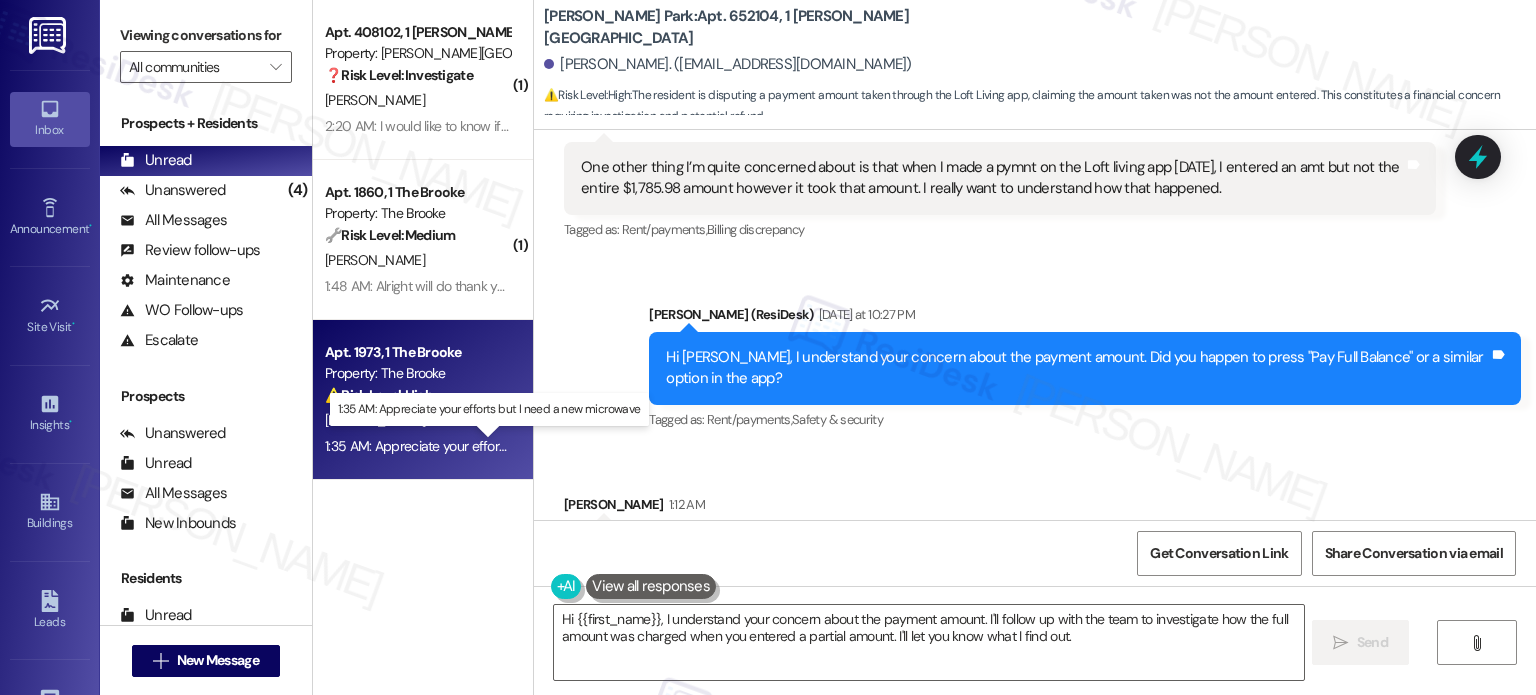 click on "1:35 AM: Appreciate your efforts but I need a new microwave  1:35 AM: Appreciate your efforts but I need a new microwave" at bounding box center [501, 446] 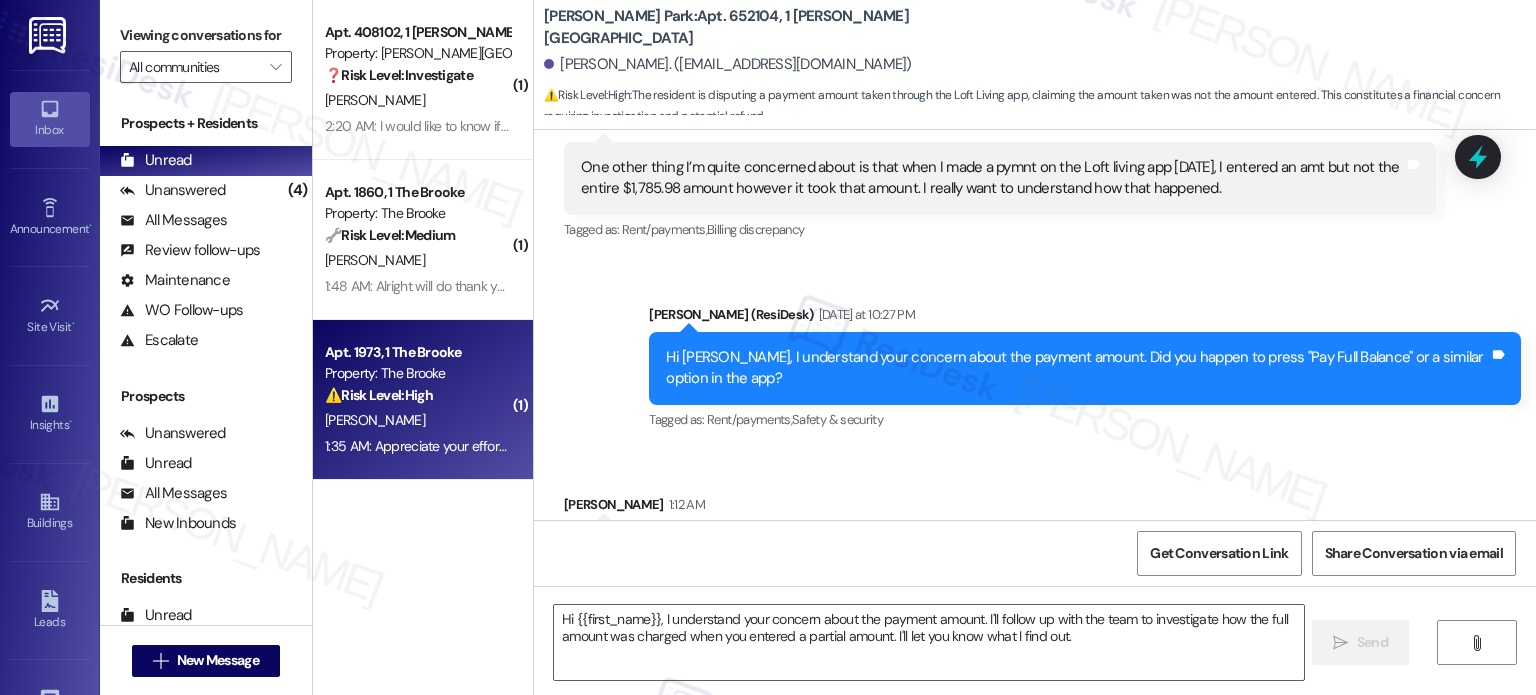 type on "Fetching suggested responses. Please feel free to read through the conversation in the meantime." 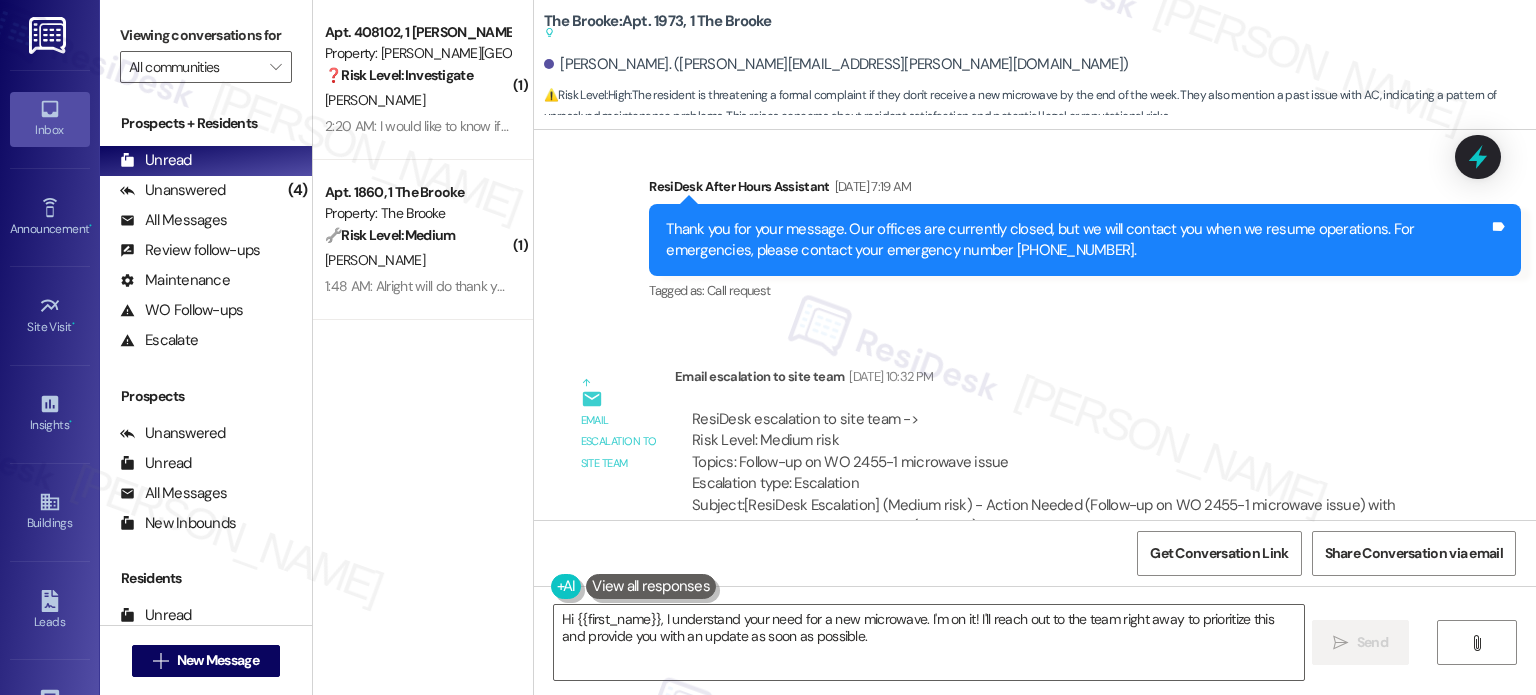 scroll, scrollTop: 25840, scrollLeft: 0, axis: vertical 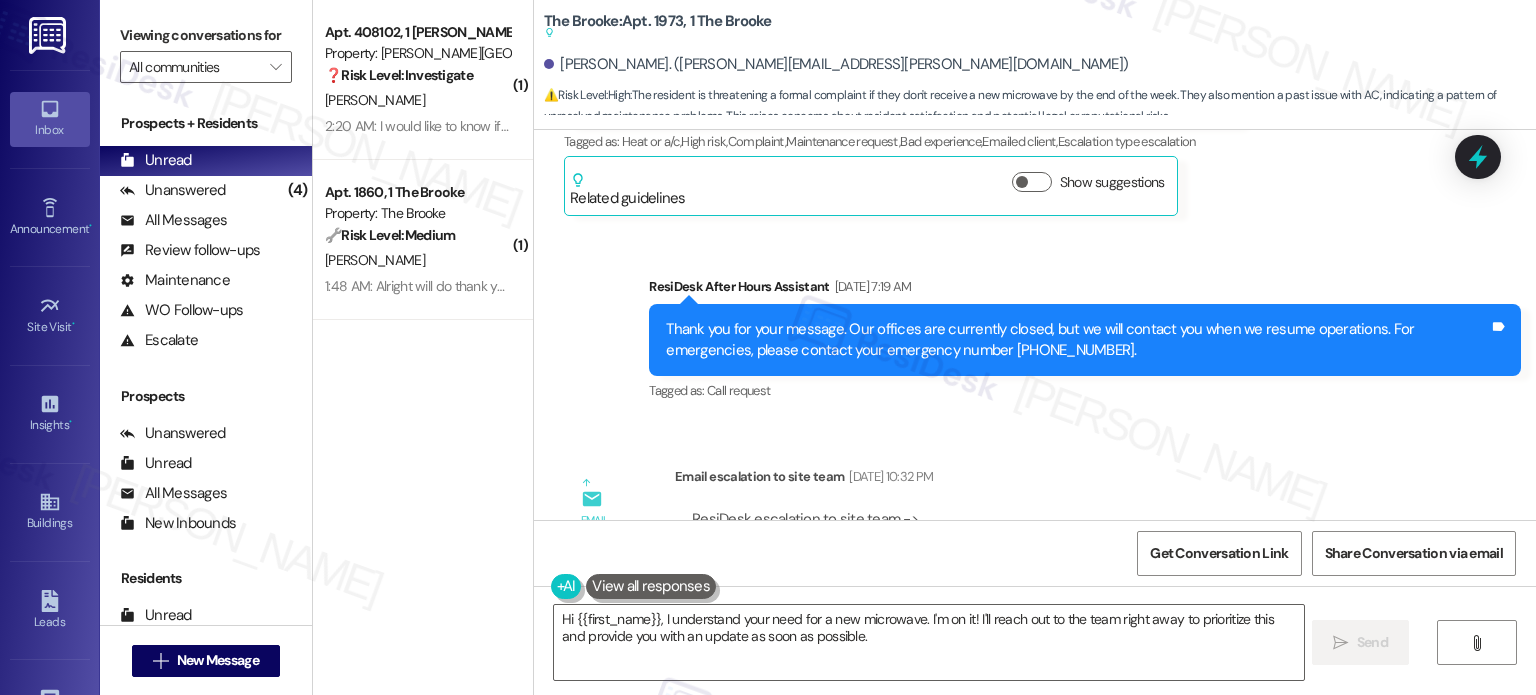 click on "Hi {{first_name}}, I understand your need for a new microwave. I'm on it! I'll reach out to the team right away to prioritize this and provide you with an update as soon as possible.  Send " at bounding box center (1035, 661) 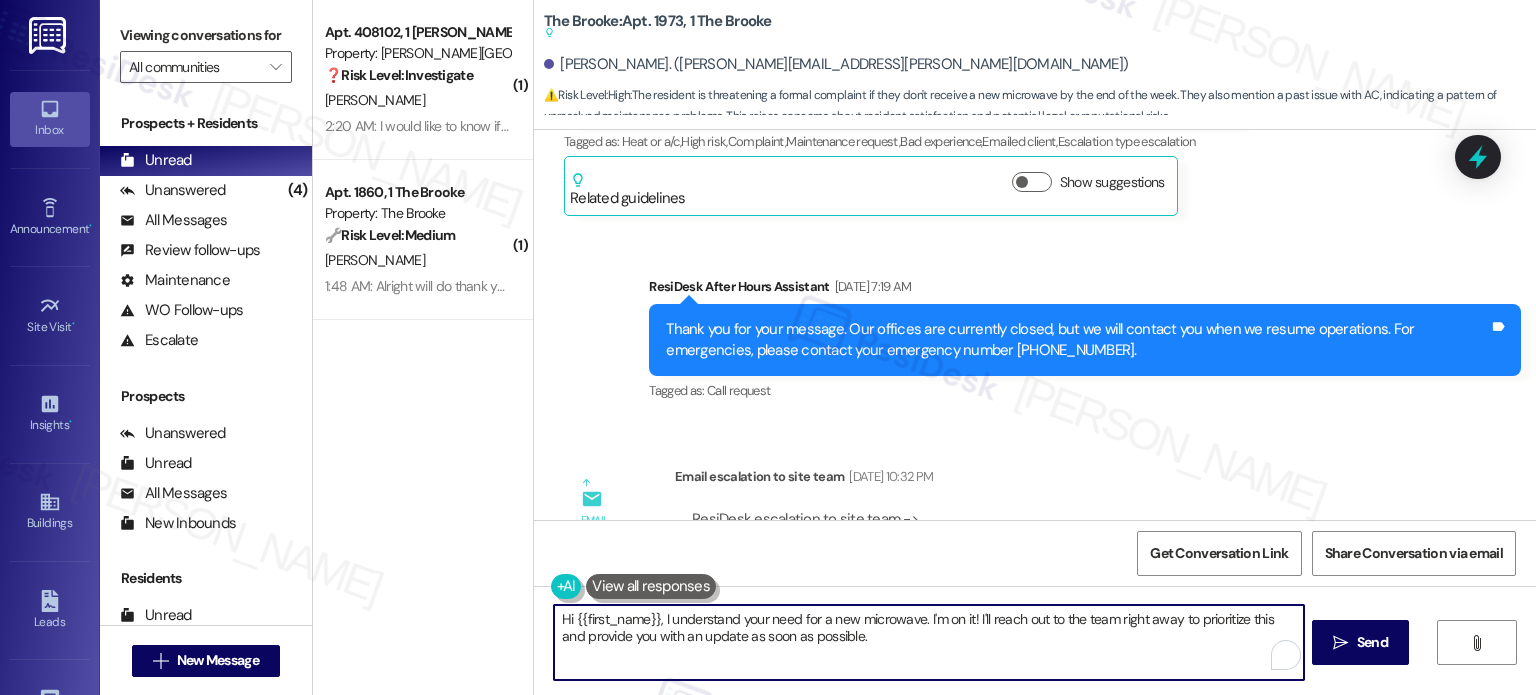 drag, startPoint x: 916, startPoint y: 619, endPoint x: 957, endPoint y: 705, distance: 95.27329 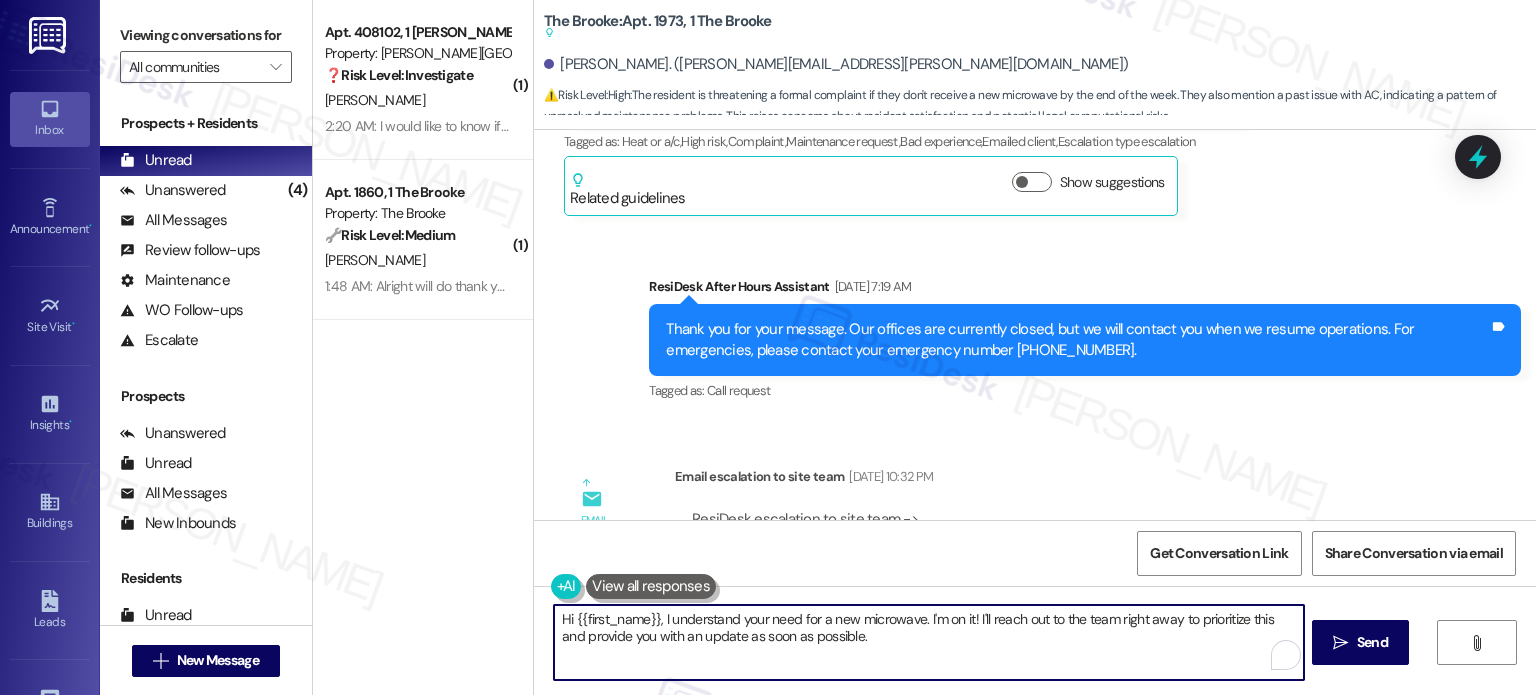click on "Inbox   Go to Inbox Announcement   • Send A Text Announcement Site Visit   • Go to Site Visit Insights   • Go to Insights Buildings   Go to Buildings Leads   Go to Leads Templates   • Go to Templates Account   Go to Account Support   Go to Support Viewing conversations for All communities  Prospects + Residents Unread (0) Unread: Any message you haven't read yet will show up here Unanswered (4) Unanswered: ResiDesk identifies open questions and unanswered conversations so you can respond to them. All Messages (undefined) All Messages: This is your inbox. All of your tenant messages will show up here. Review follow-ups (undefined) Review follow-ups: [PERSON_NAME] identifies open review candidates and conversations so you can respond to them. Maintenance (undefined) Maintenance: ResiDesk identifies conversations around maintenance or work orders from the last 14 days so you can respond to them. WO Follow-ups (undefined) Escalate (undefined) Prospects Unanswered (0) Unread (0) All Messages (undefined) (0)" at bounding box center (768, 347) 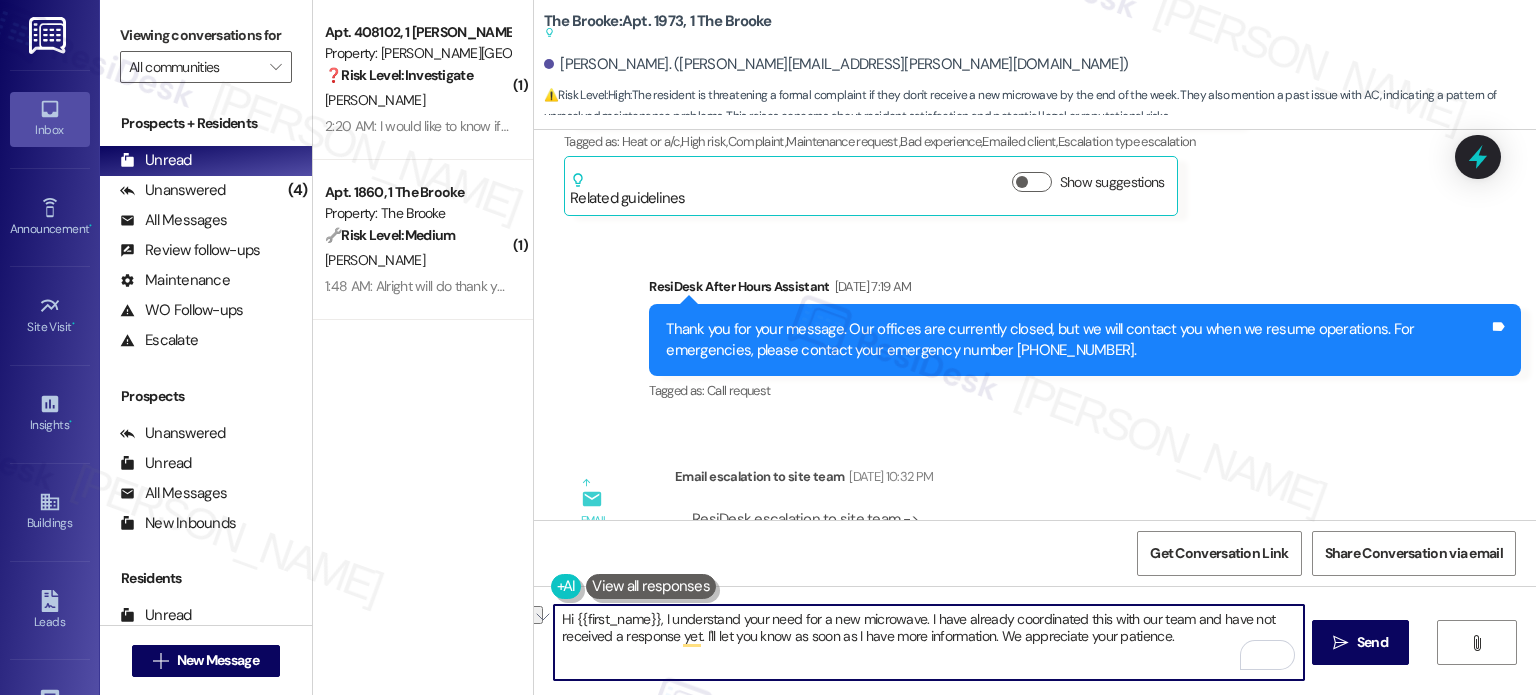 drag, startPoint x: 653, startPoint y: 614, endPoint x: 504, endPoint y: 613, distance: 149.00336 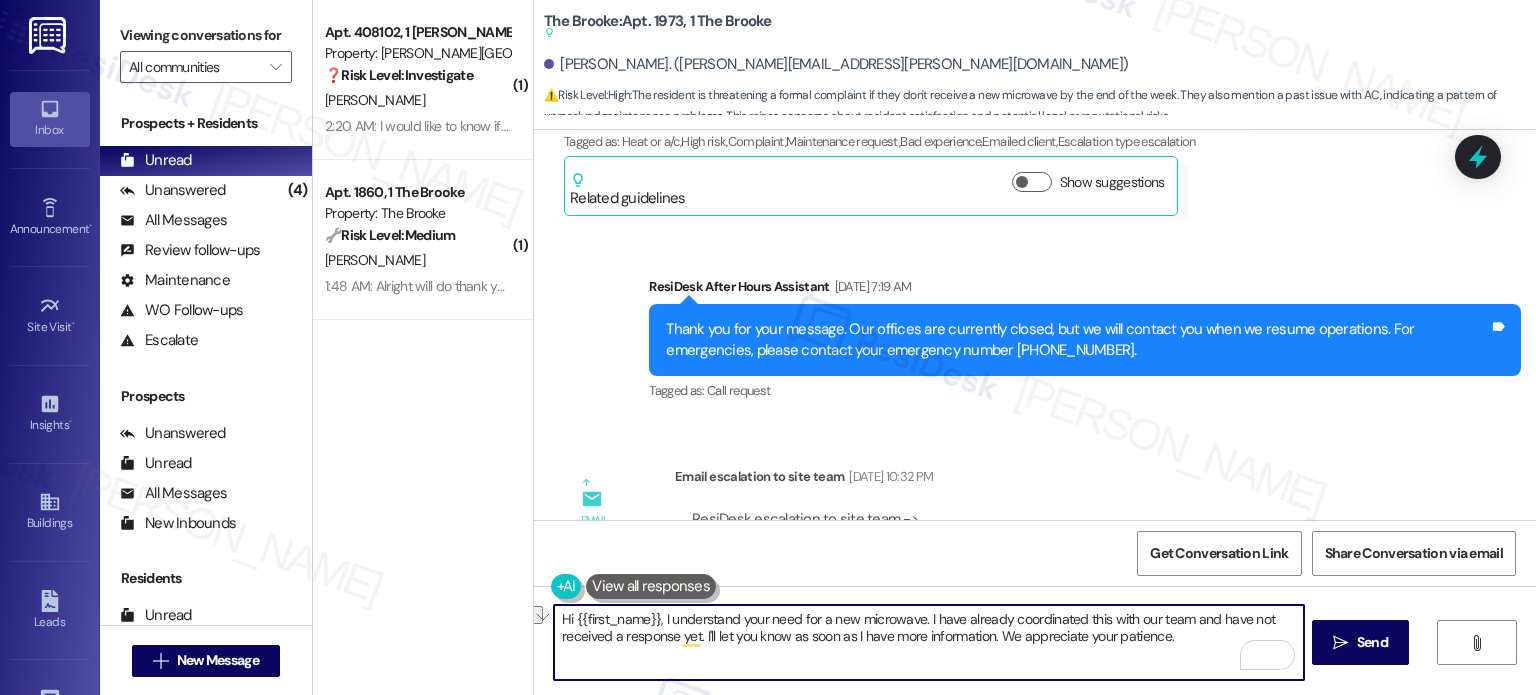 click on "( 1 ) Apt. 408102, 1 [PERSON_NAME][GEOGRAPHIC_DATA] Property: [PERSON_NAME][GEOGRAPHIC_DATA] ❓  Risk Level:  Investigate [PERSON_NAME] 2:20 AM: I would like to know if the new railing was installed at the pool at [PERSON_NAME][GEOGRAPHIC_DATA]!? I was promised it was being put in!!!!???? 2:20 AM: I would like to know if the new railing was installed at the pool at [PERSON_NAME][GEOGRAPHIC_DATA]!? I was promised it was being put in!!!!???? ( 1 ) Apt. 1860, 1 The Brooke Property: The Brooke 🔧  Risk Level:  Medium The conversation indicates that an account adjustment was made, and the resident acknowledged the update. This is likely a routine financial matter, and there is no indication of a dispute or urgent issue. [PERSON_NAME] 1:48 AM: Alright will do thank you 1:48 AM: Alright will do thank you The [PERSON_NAME]:  Apt. 1973, 1 The [PERSON_NAME] actions and notes available for this message and will show as you scroll through.     [PERSON_NAME]. ([PERSON_NAME][EMAIL_ADDRESS][PERSON_NAME][DOMAIN_NAME])   ⚠️  Risk Level:  High :  WO Lease started [DATE] 8:00 AM Show details Tags and notes" at bounding box center (924, 347) 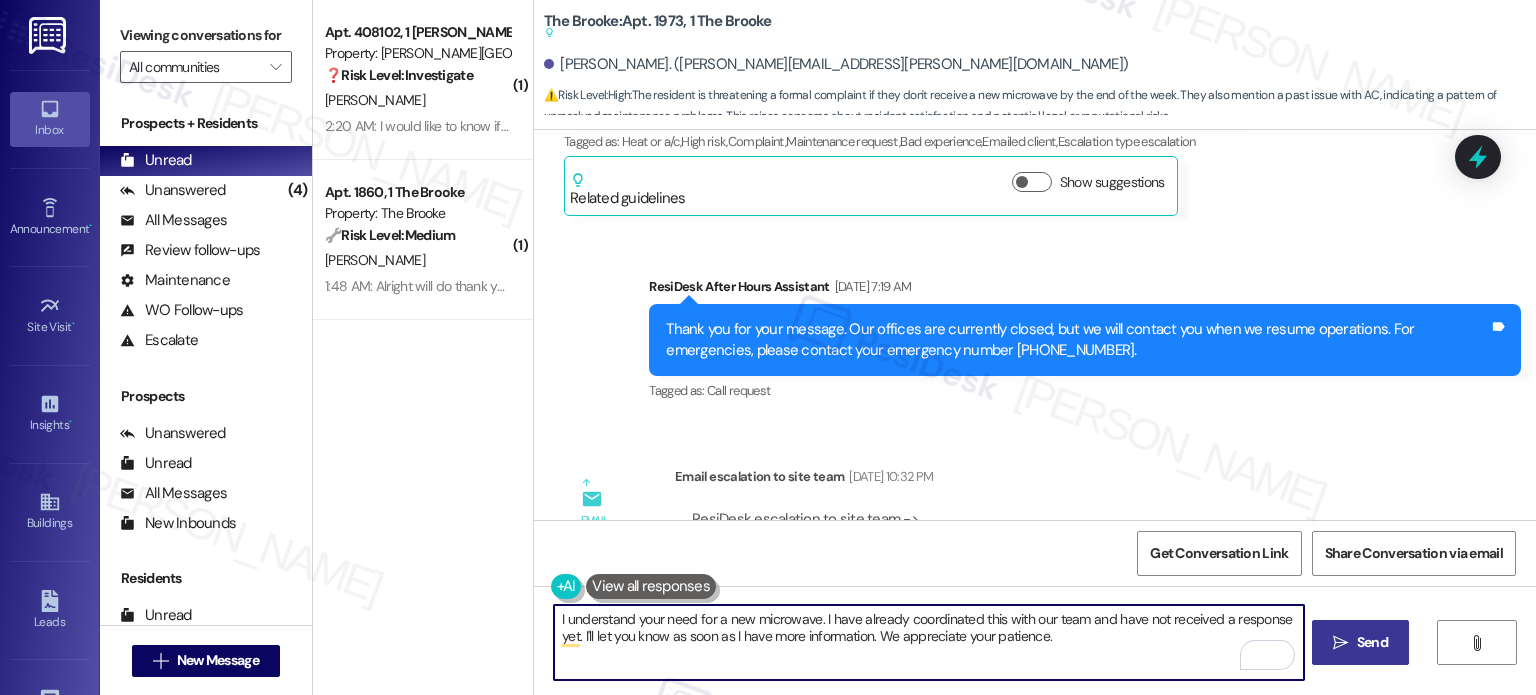 type on "I understand your need for a new microwave. I have already coordinated this with our team and have not received a response yet. I'll let you know as soon as I have more information. We appreciate your patience." 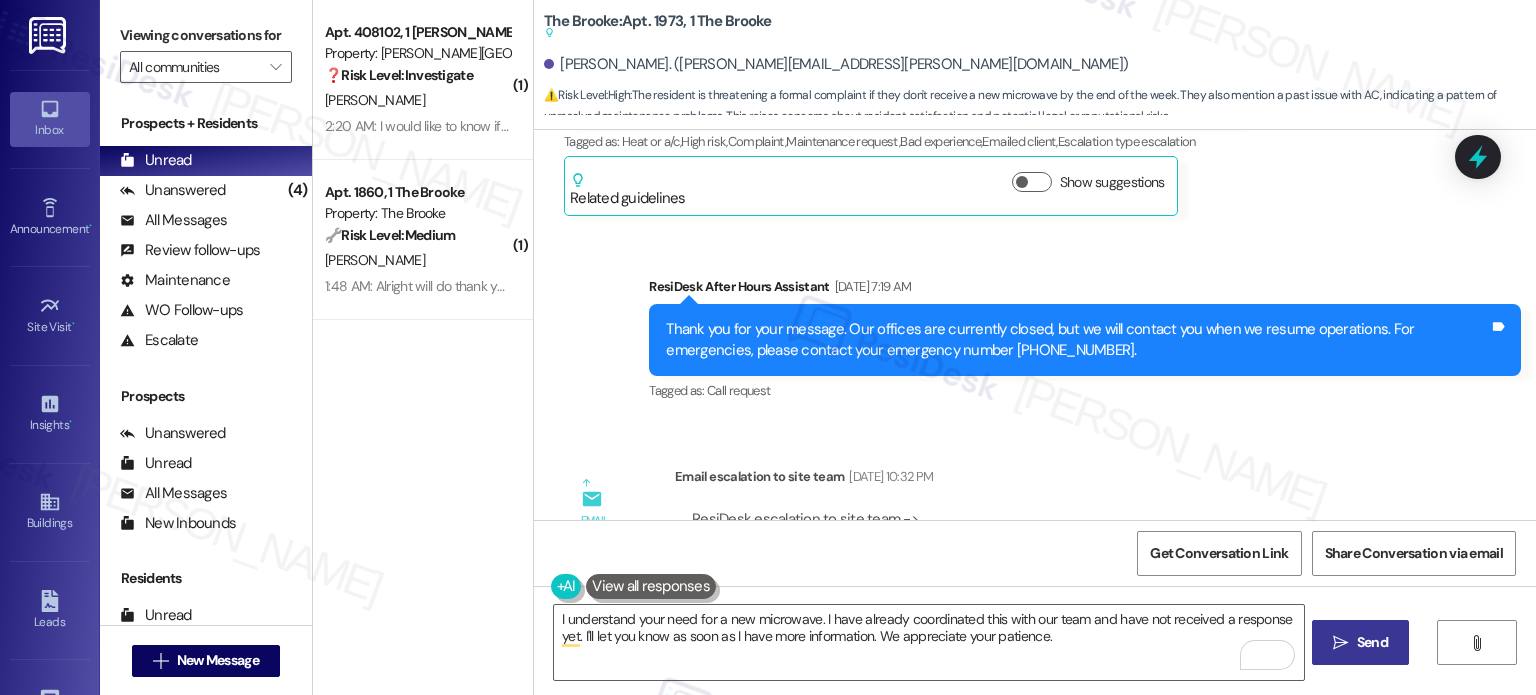 click on "Send" at bounding box center (1372, 642) 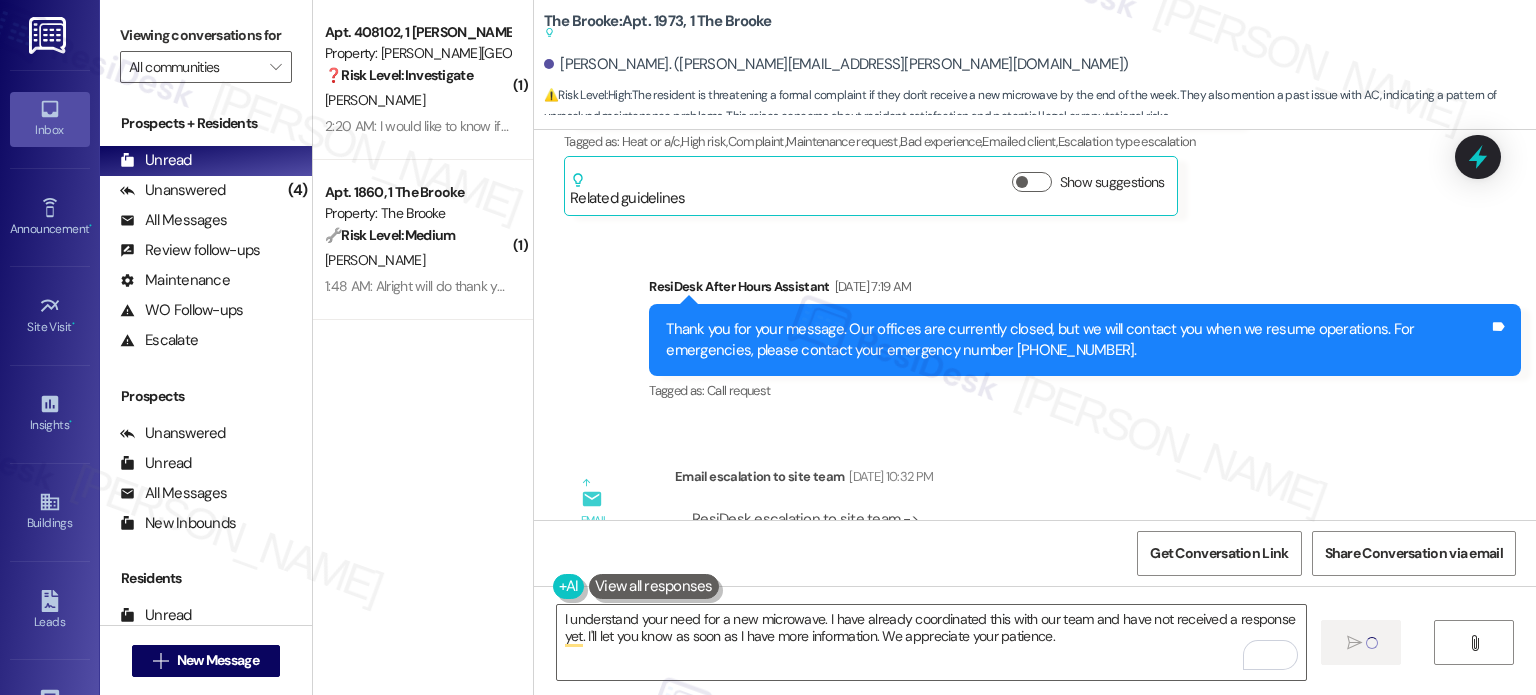 type 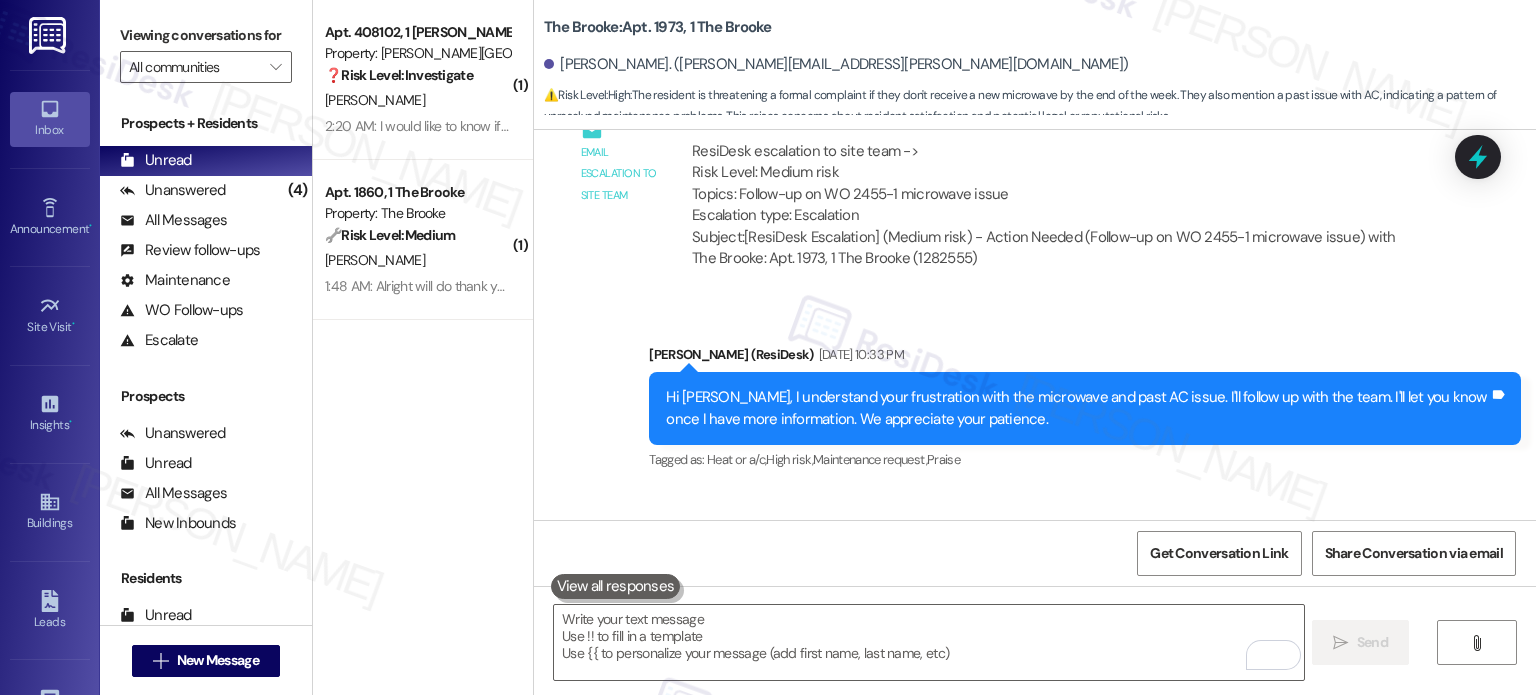 scroll, scrollTop: 26300, scrollLeft: 0, axis: vertical 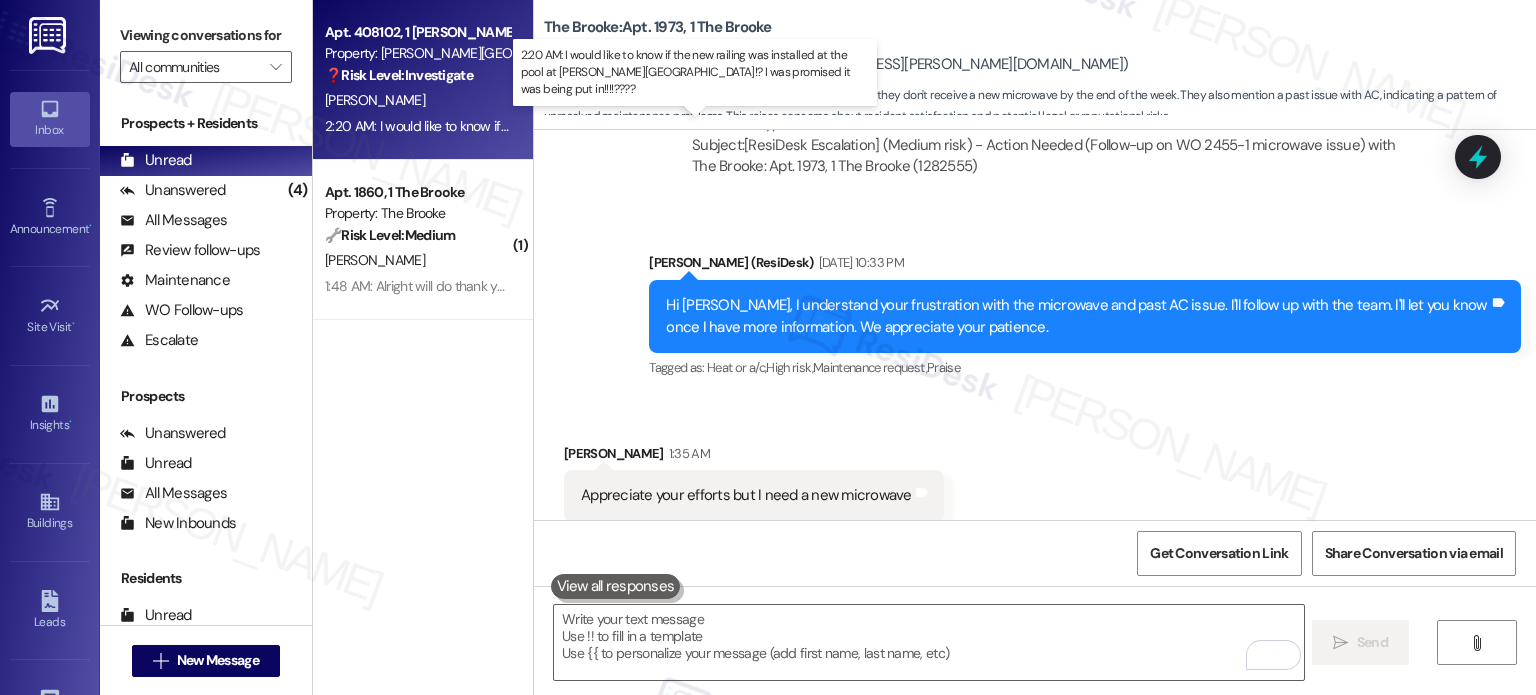 click on "2:20 AM: I would like to know if the new railing was installed at the pool at [PERSON_NAME][GEOGRAPHIC_DATA]!? I was promised it was being put in!!!!???? 2:20 AM: I would like to know if the new railing was installed at the pool at [PERSON_NAME][GEOGRAPHIC_DATA]!? I was promised it was being put in!!!!????" at bounding box center [775, 126] 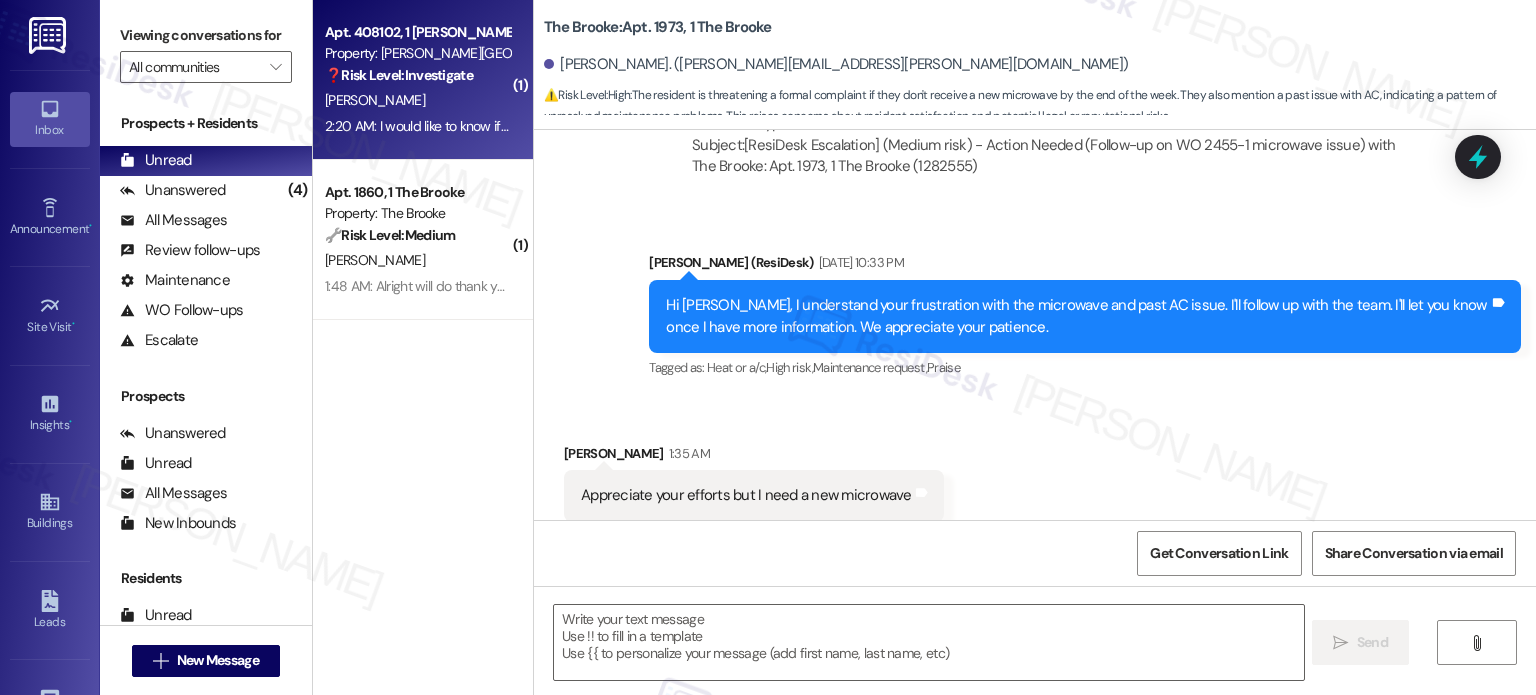 type on "Fetching suggested responses. Please feel free to read through the conversation in the meantime." 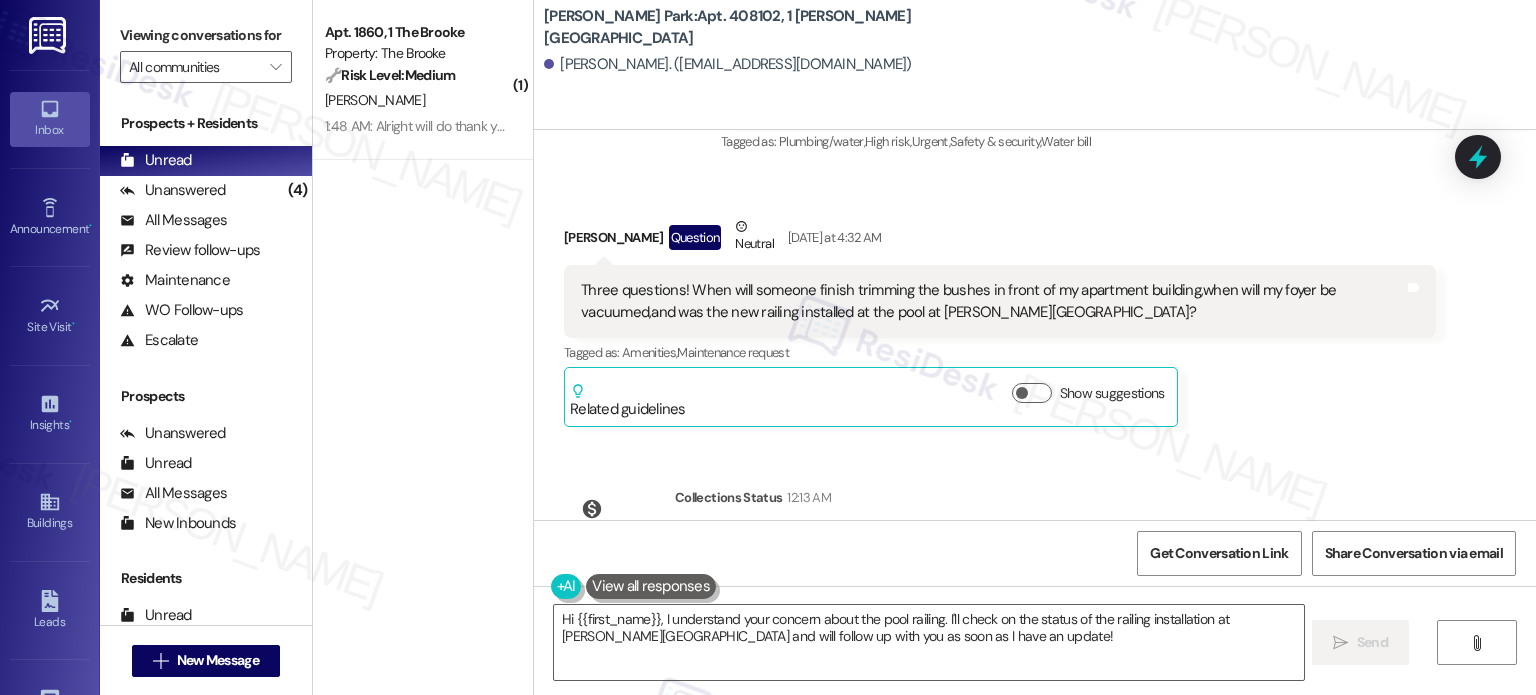 scroll, scrollTop: 67671, scrollLeft: 0, axis: vertical 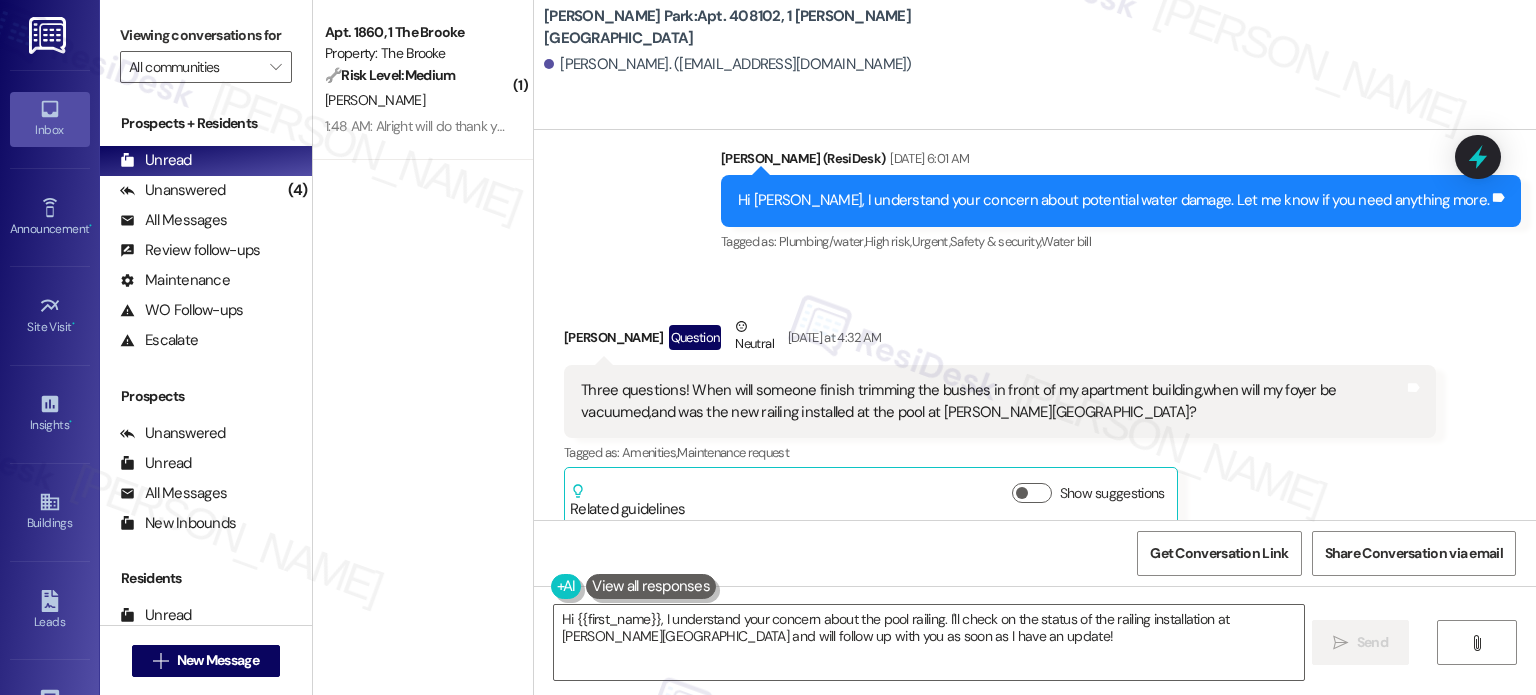 click on "I would like to know if the new railing was installed at the pool at [PERSON_NAME][GEOGRAPHIC_DATA]!? I was promised it was being put in!!!!????" at bounding box center [992, 835] 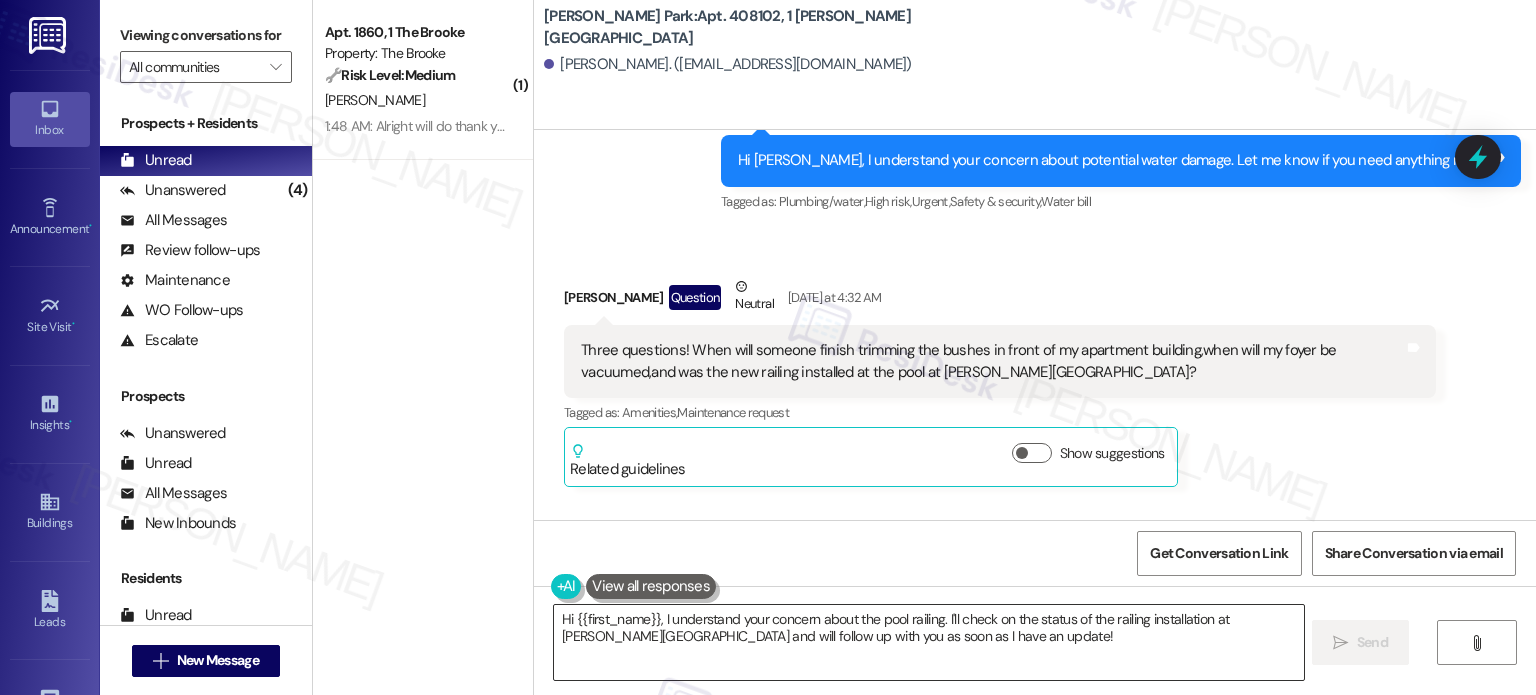 scroll, scrollTop: 67771, scrollLeft: 0, axis: vertical 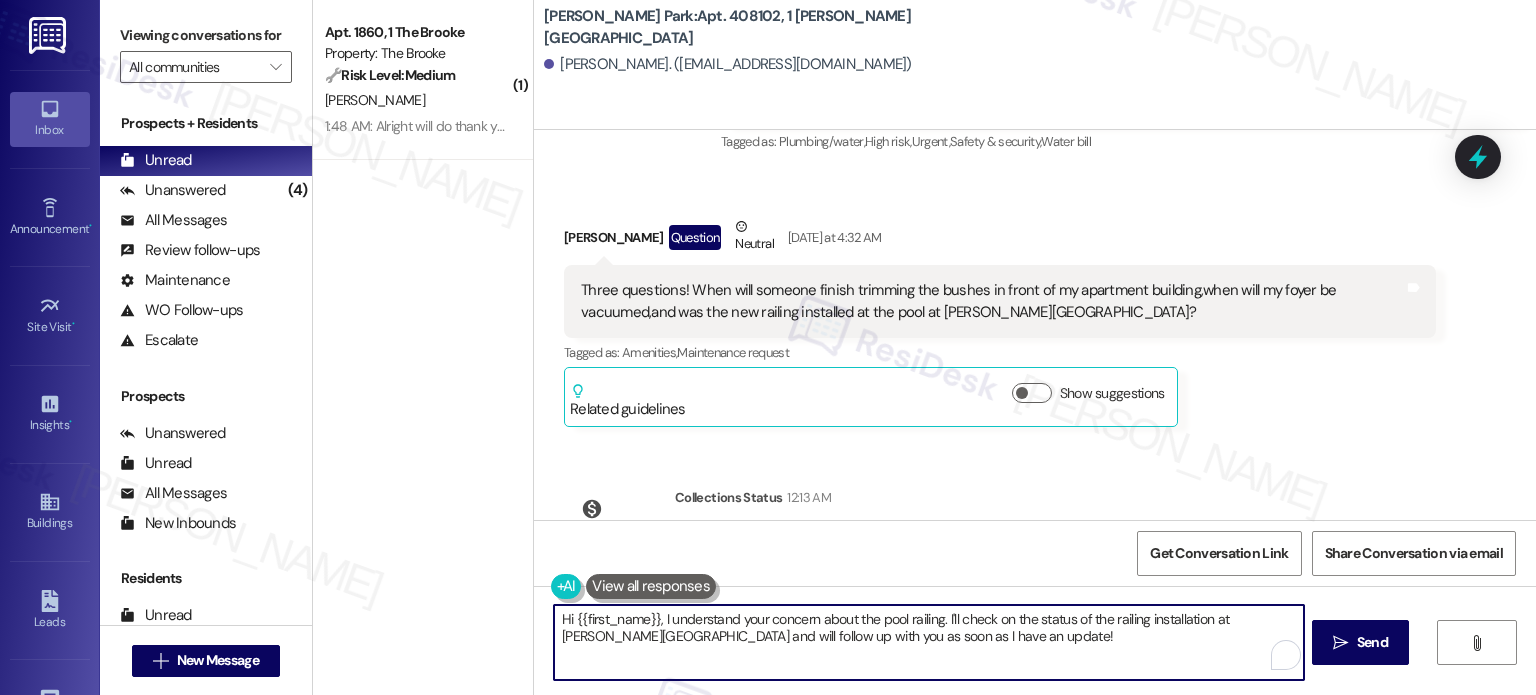 drag, startPoint x: 936, startPoint y: 619, endPoint x: 955, endPoint y: 663, distance: 47.92703 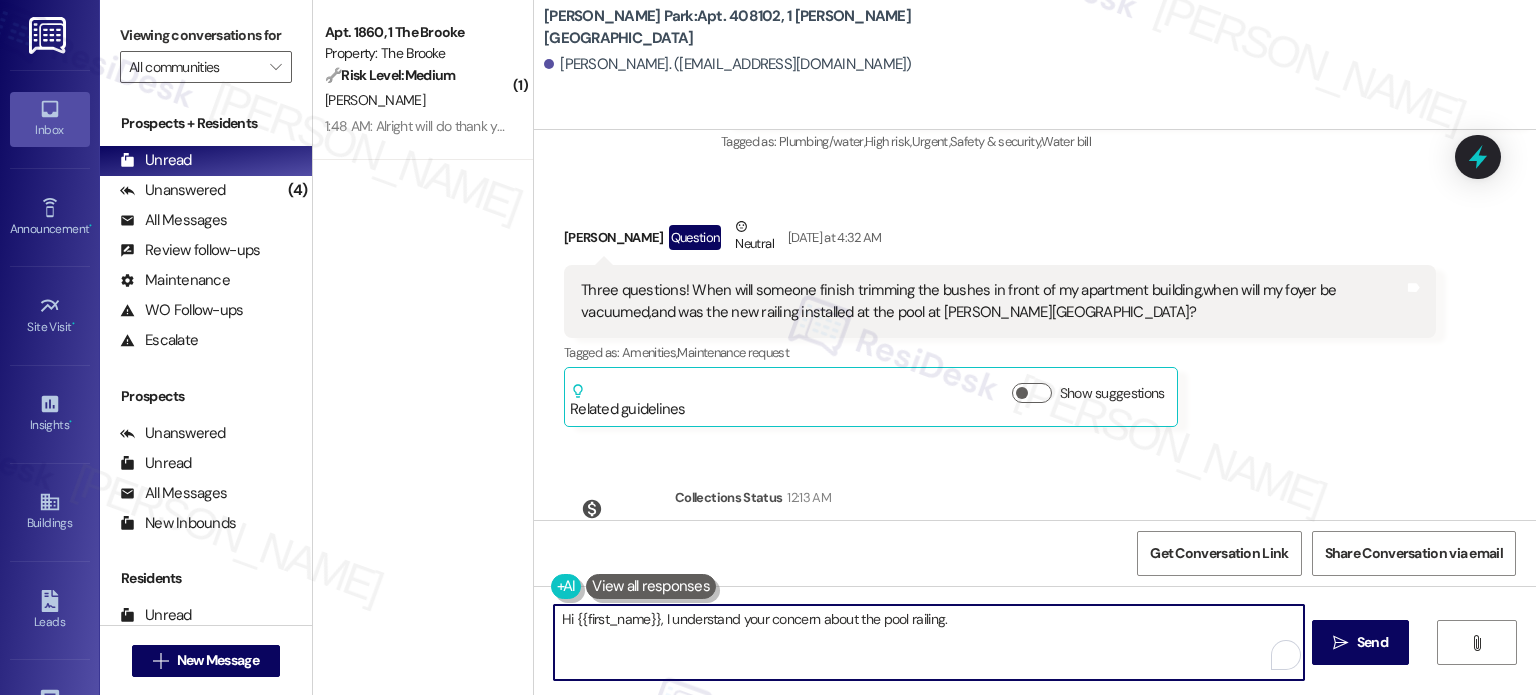 paste on "Who originally communicated the promise about the railing installation to you?" 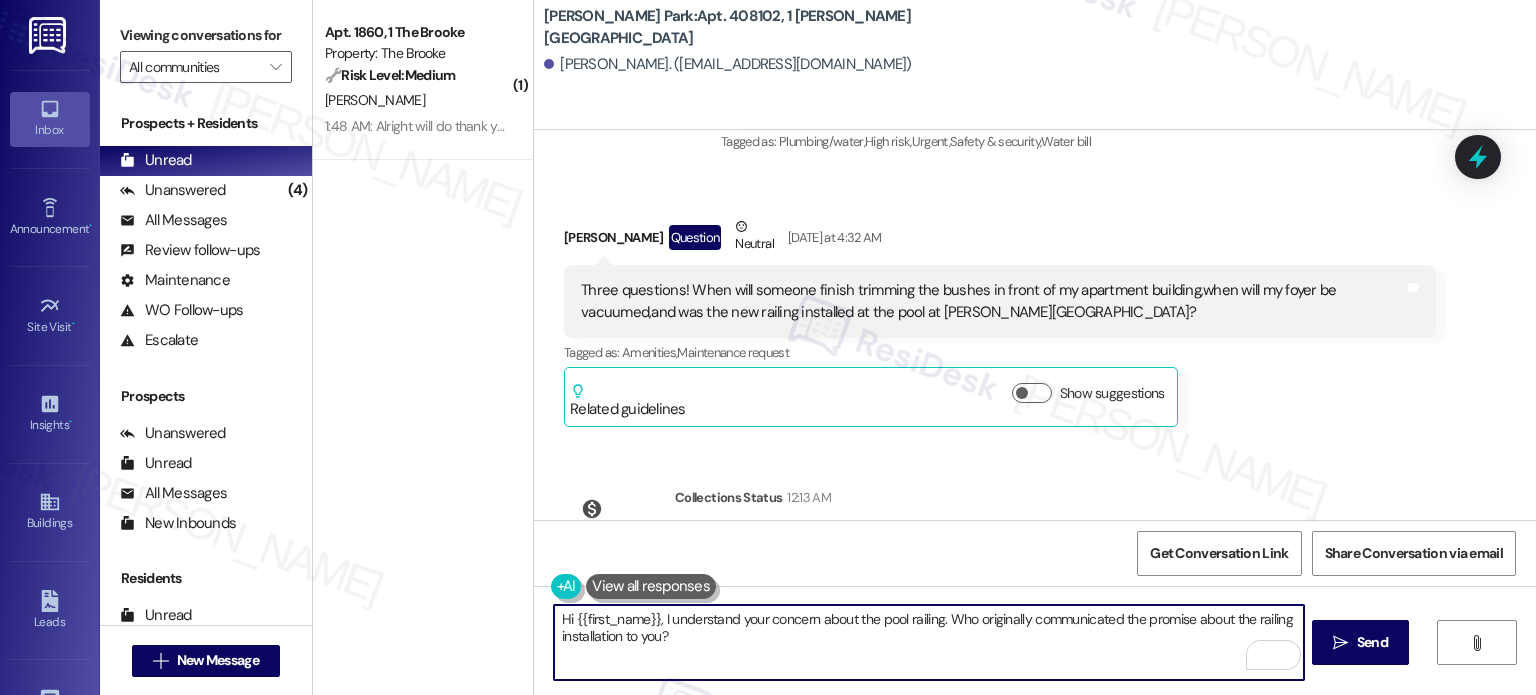 click on "Hi {{first_name}}, I understand your concern about the pool railing. Who originally communicated the promise about the railing installation to you?" at bounding box center (928, 642) 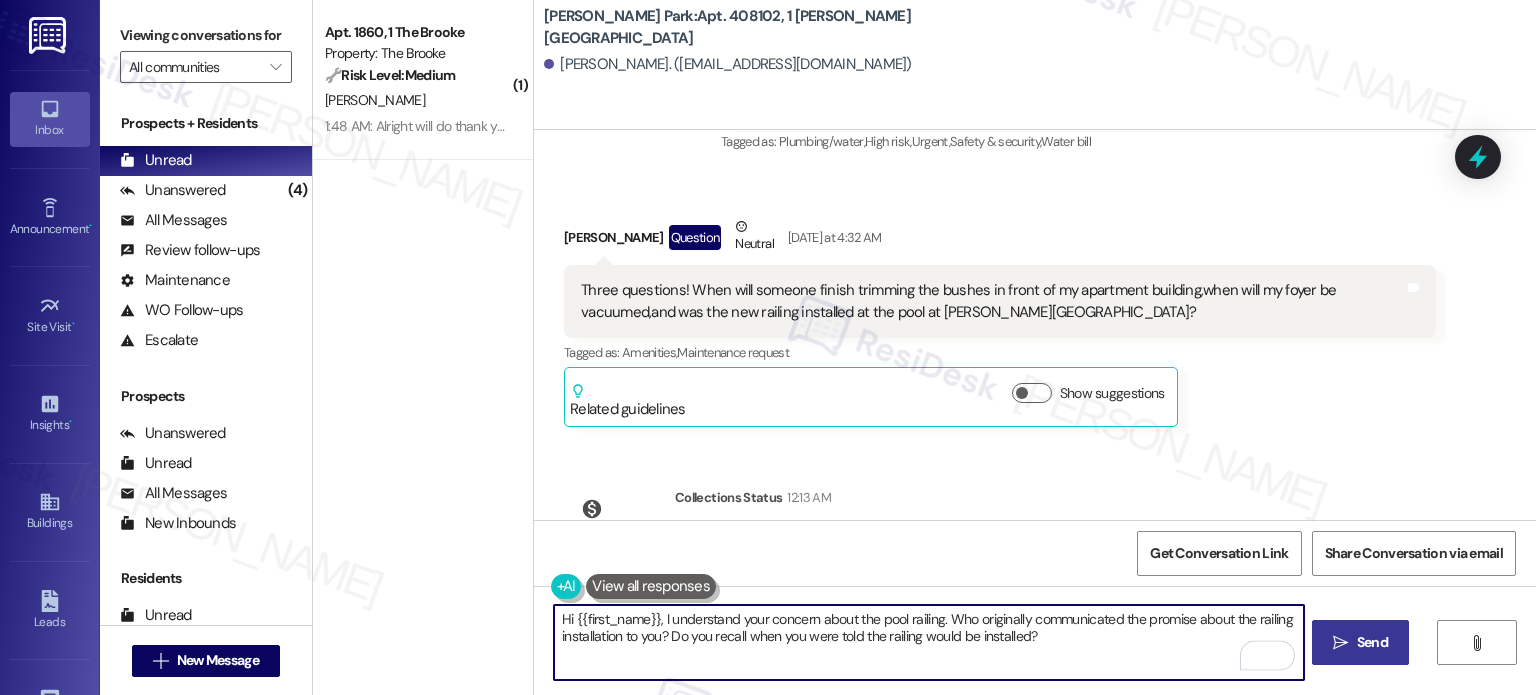 type on "Hi {{first_name}}, I understand your concern about the pool railing. Who originally communicated the promise about the railing installation to you? Do you recall when you were told the railing would be installed?" 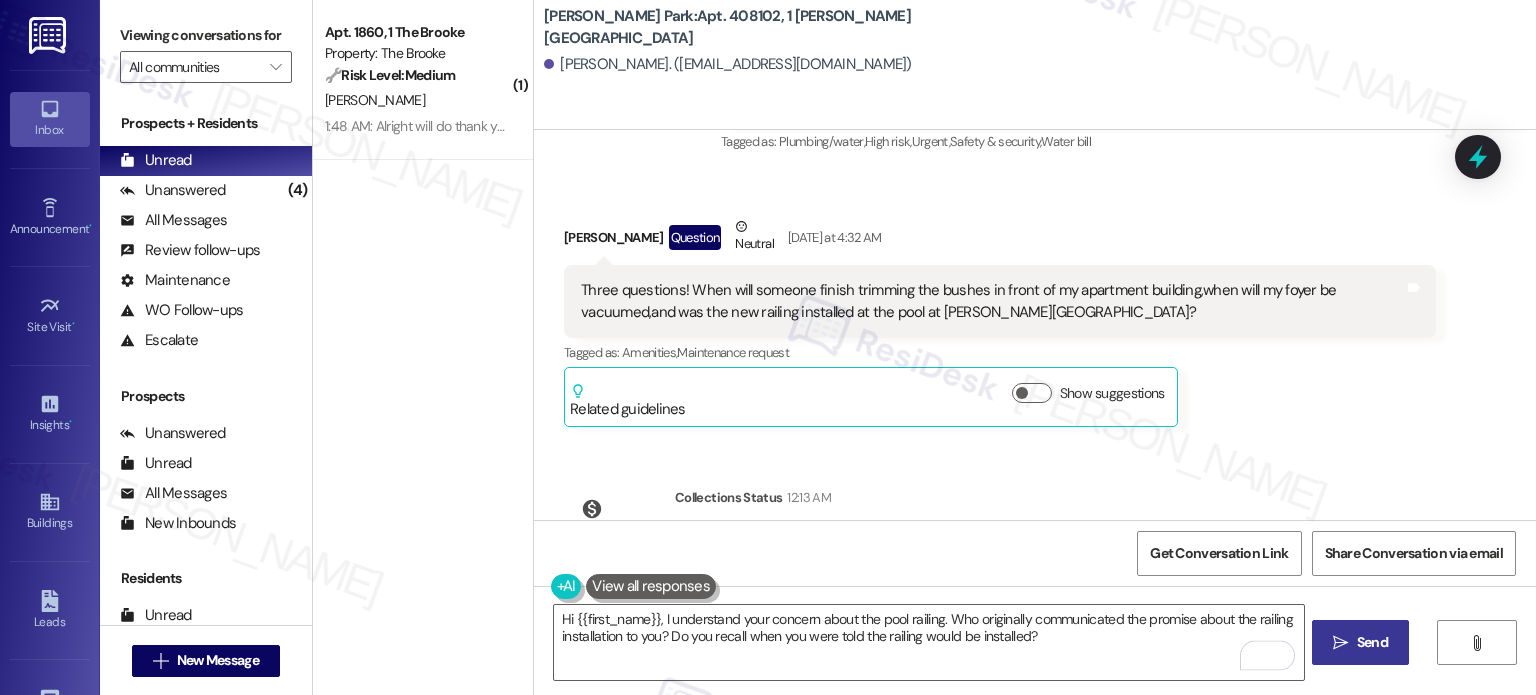 click on "Send" at bounding box center [1372, 642] 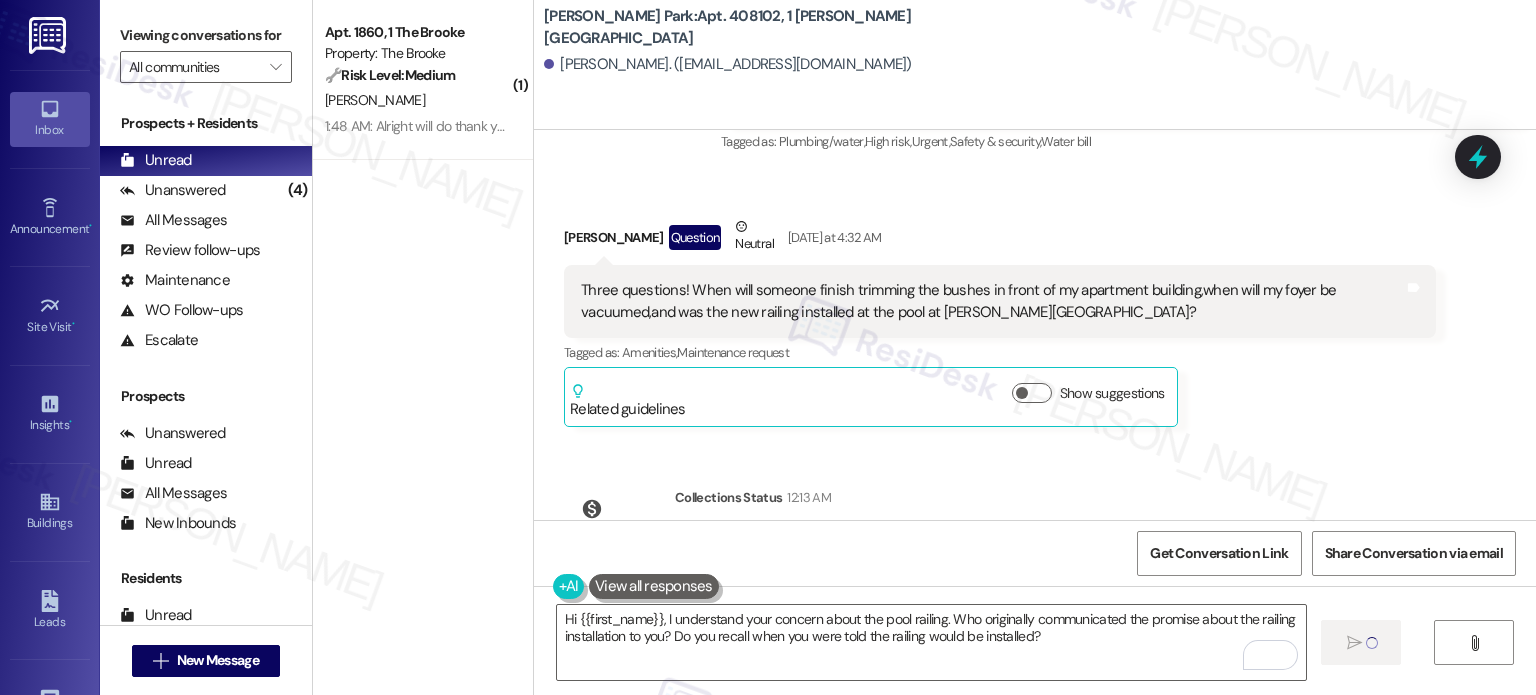 type 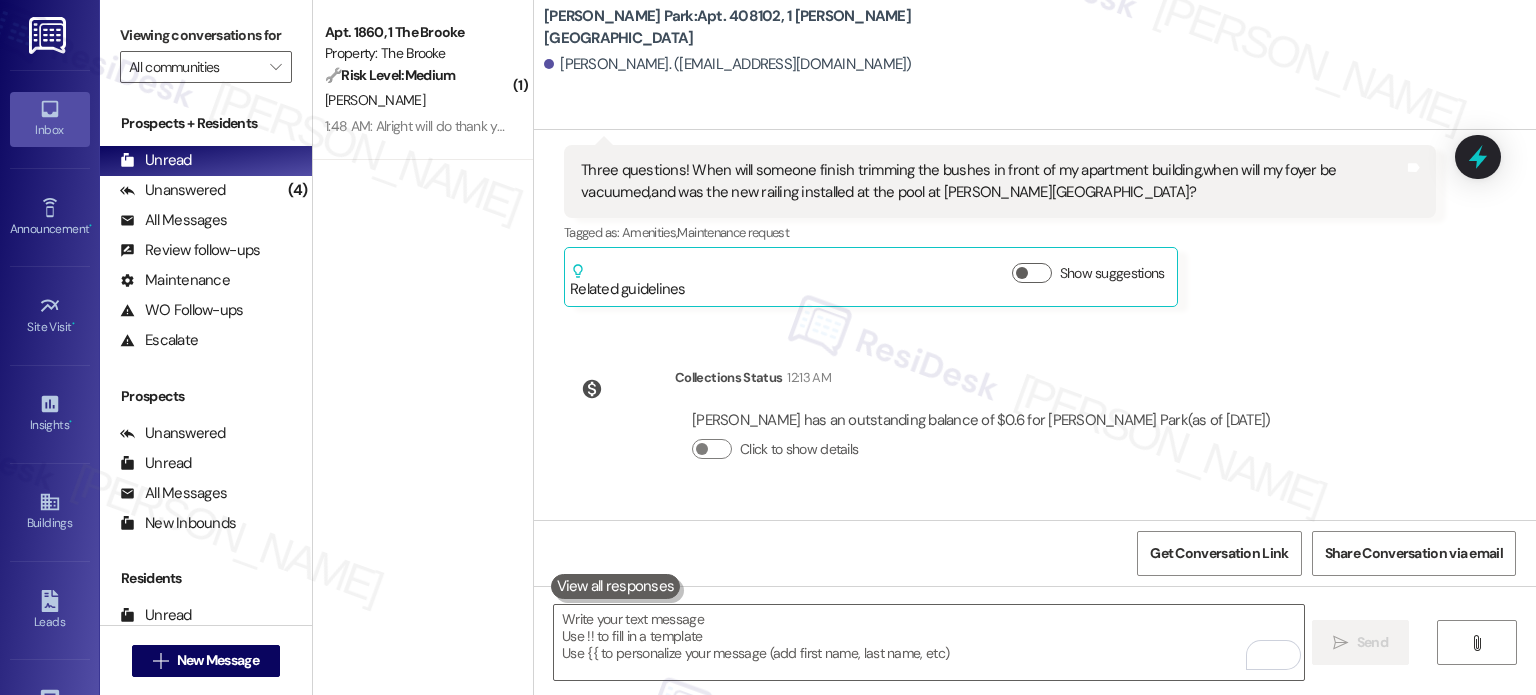scroll, scrollTop: 67932, scrollLeft: 0, axis: vertical 